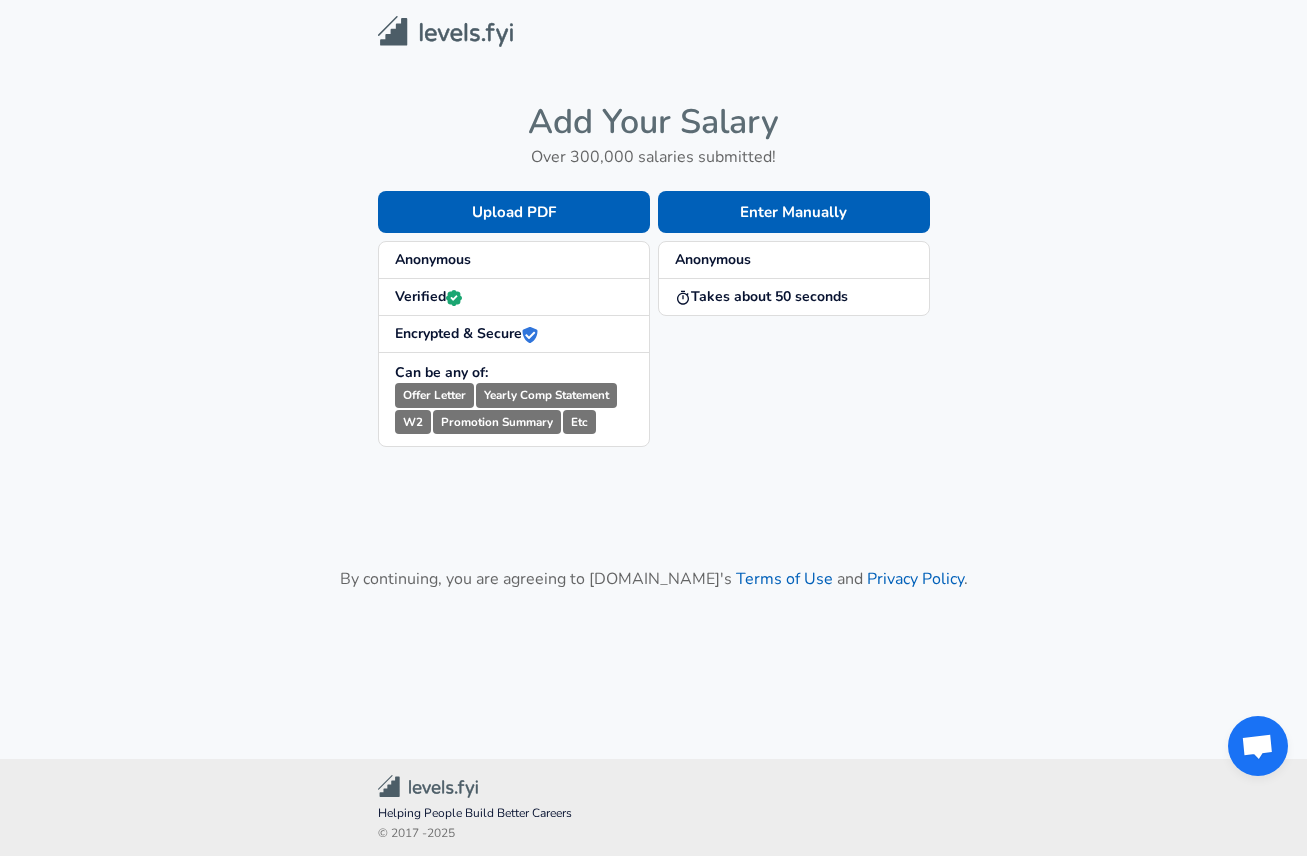scroll, scrollTop: 0, scrollLeft: 0, axis: both 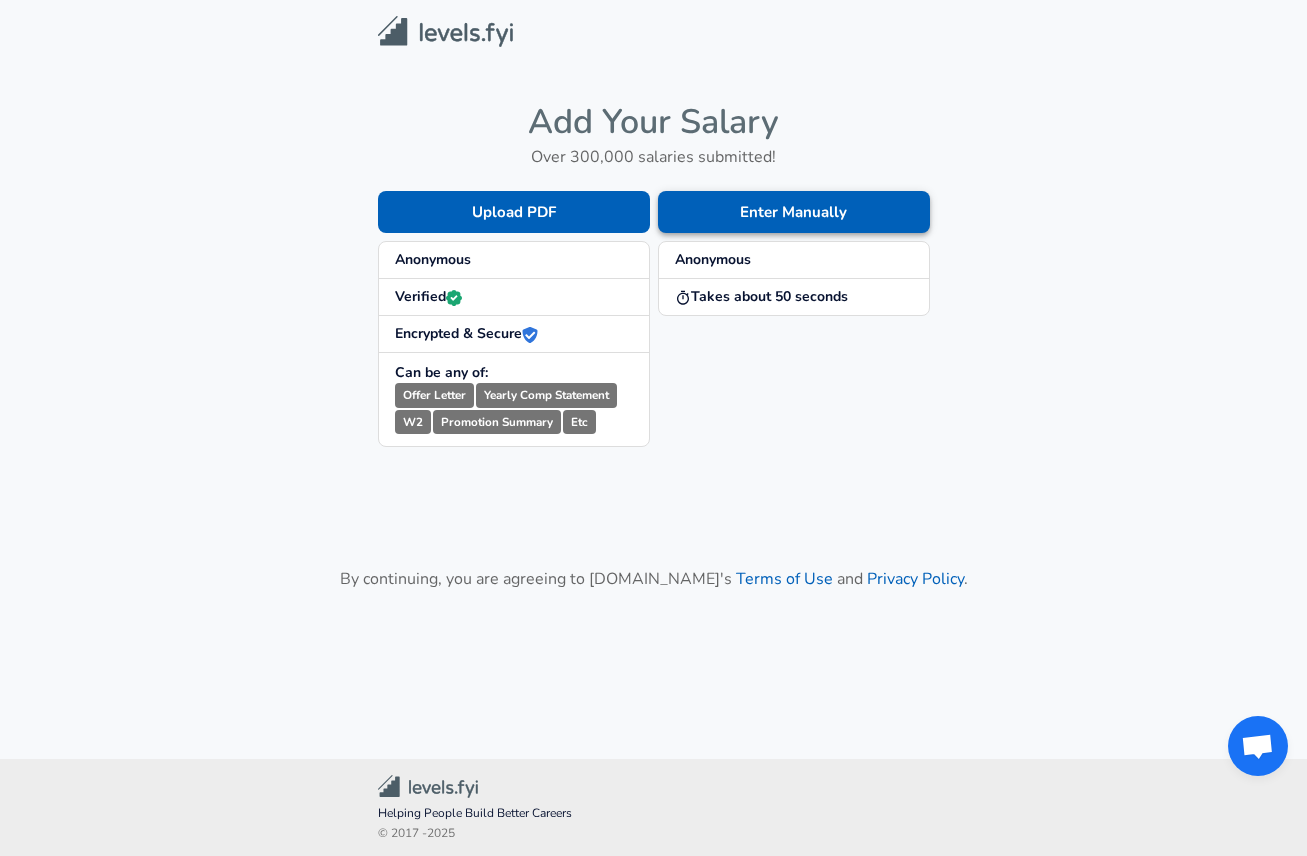click on "Enter Manually" at bounding box center (794, 212) 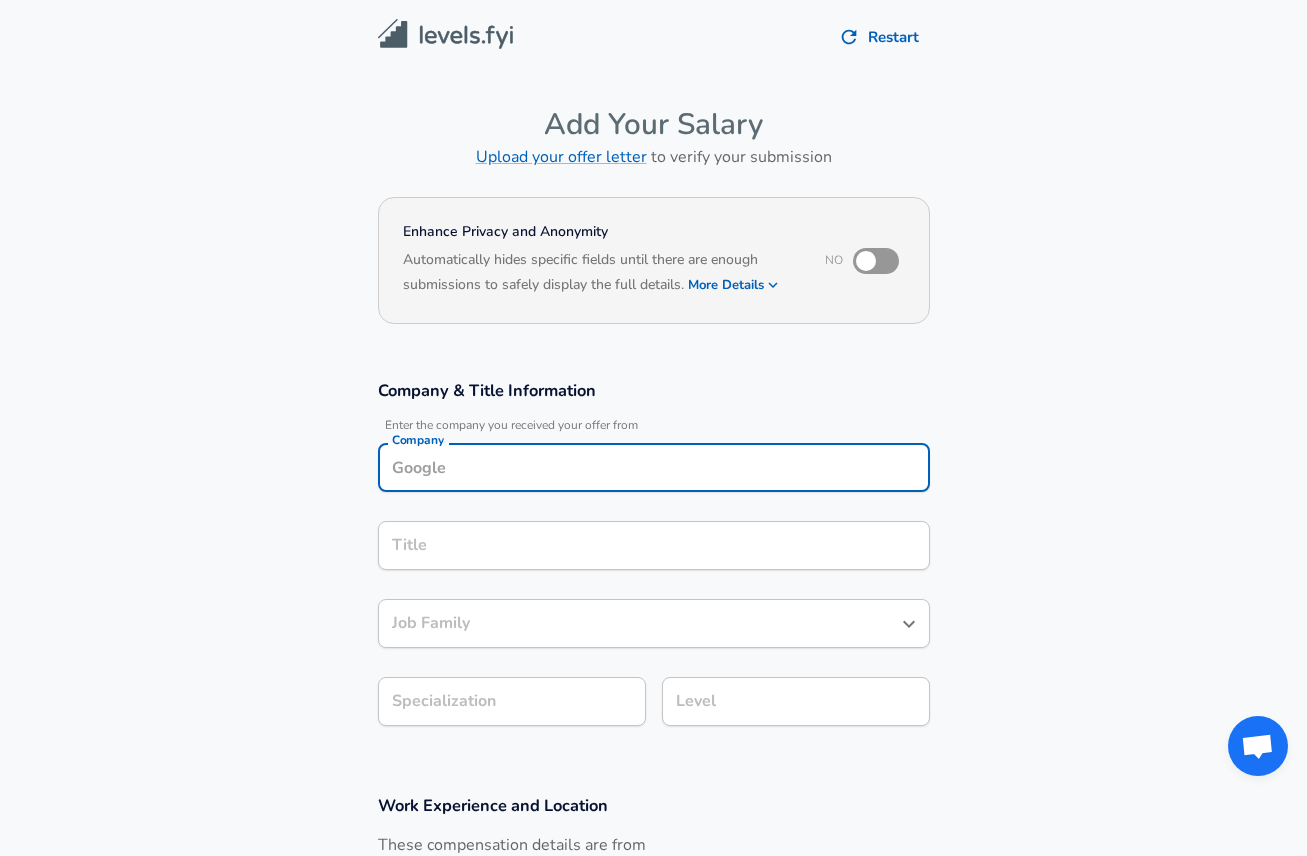 click on "Company" at bounding box center [654, 467] 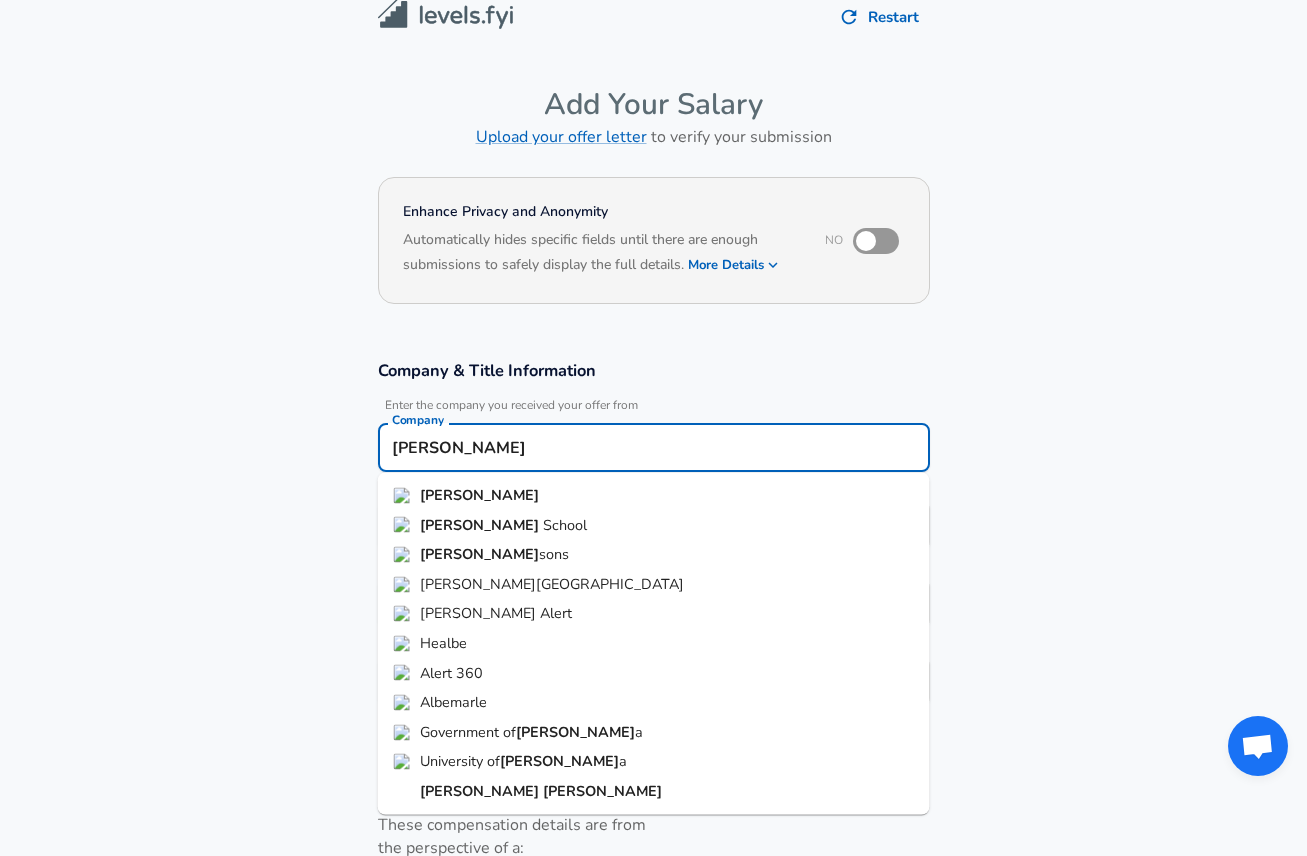 click on "[PERSON_NAME]" at bounding box center [654, 792] 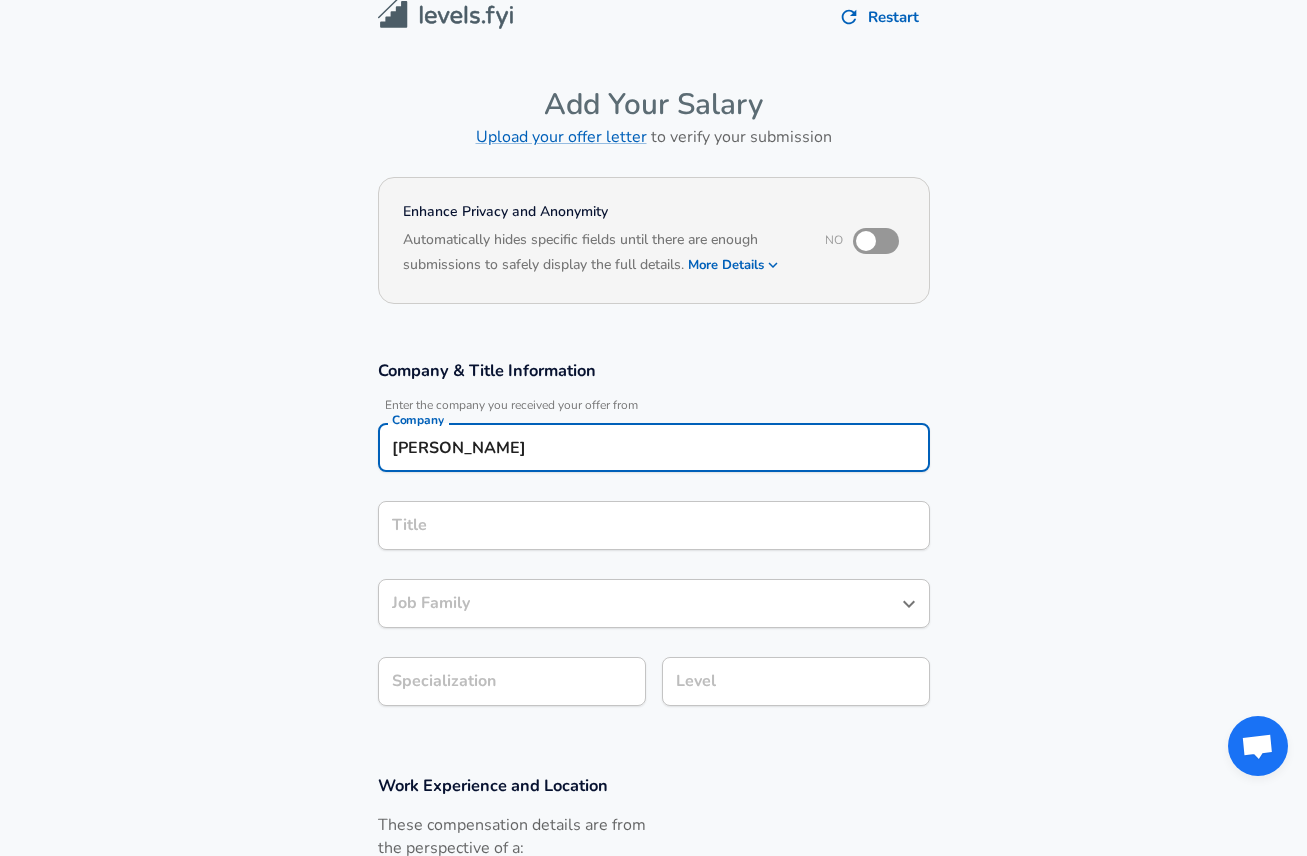 type on "[PERSON_NAME]" 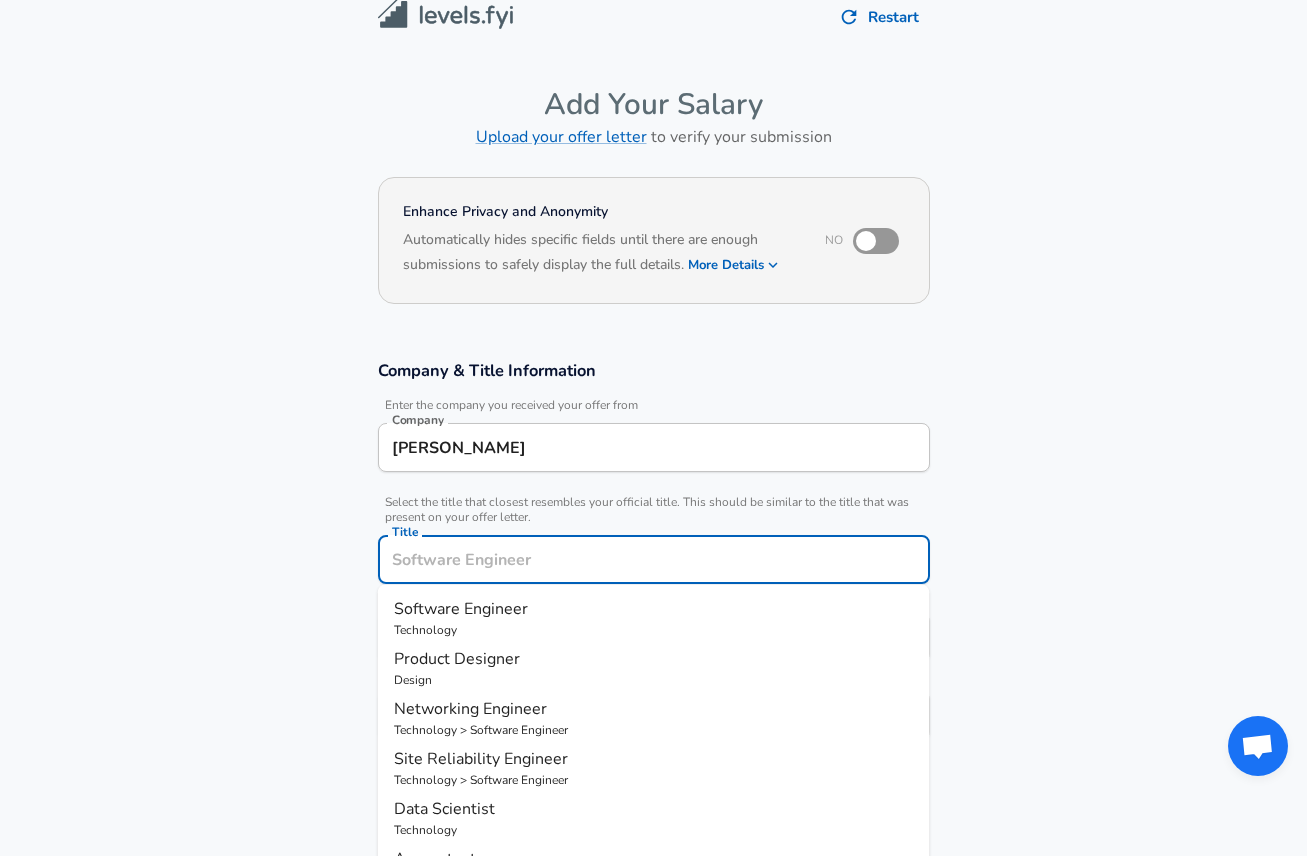 scroll, scrollTop: 60, scrollLeft: 0, axis: vertical 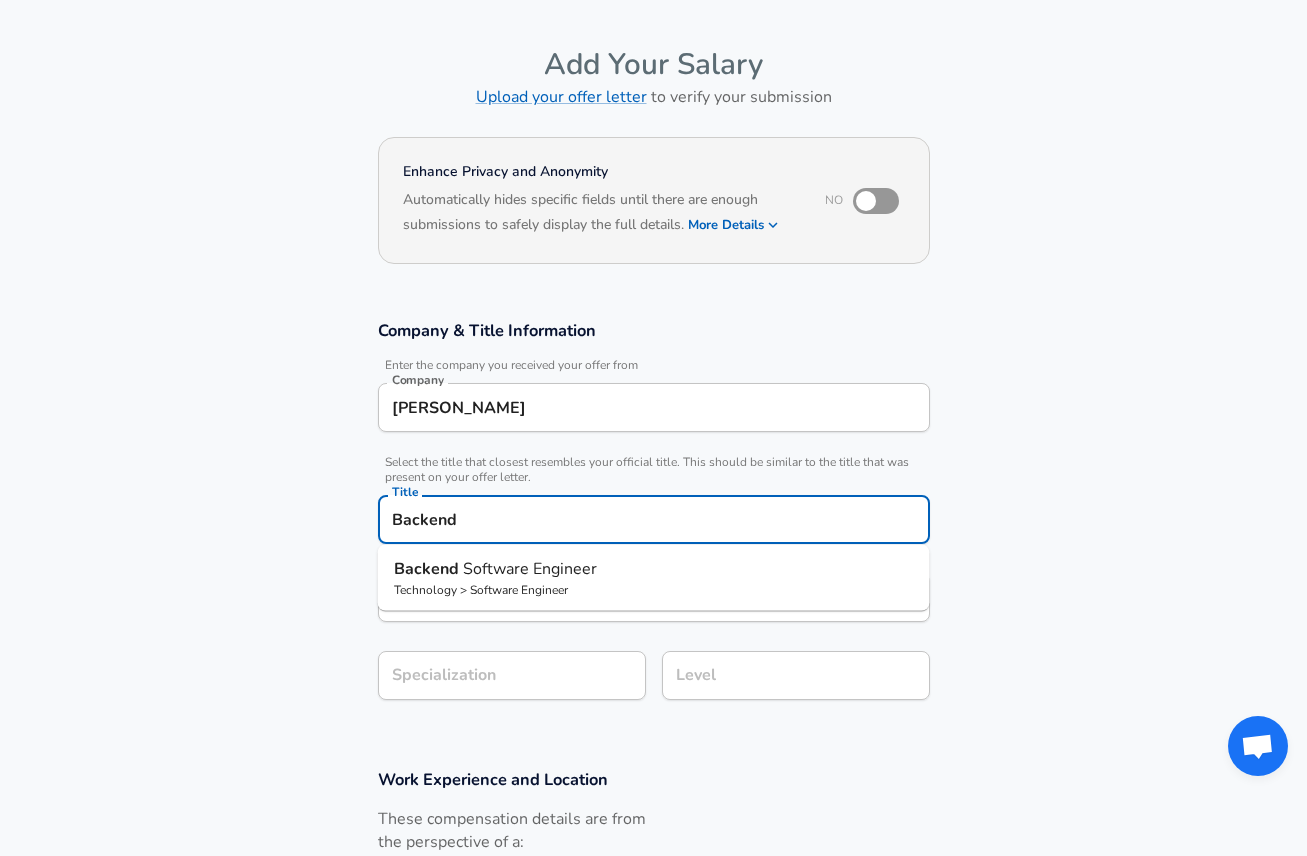 click on "Technology > Software Engineer" at bounding box center (654, 590) 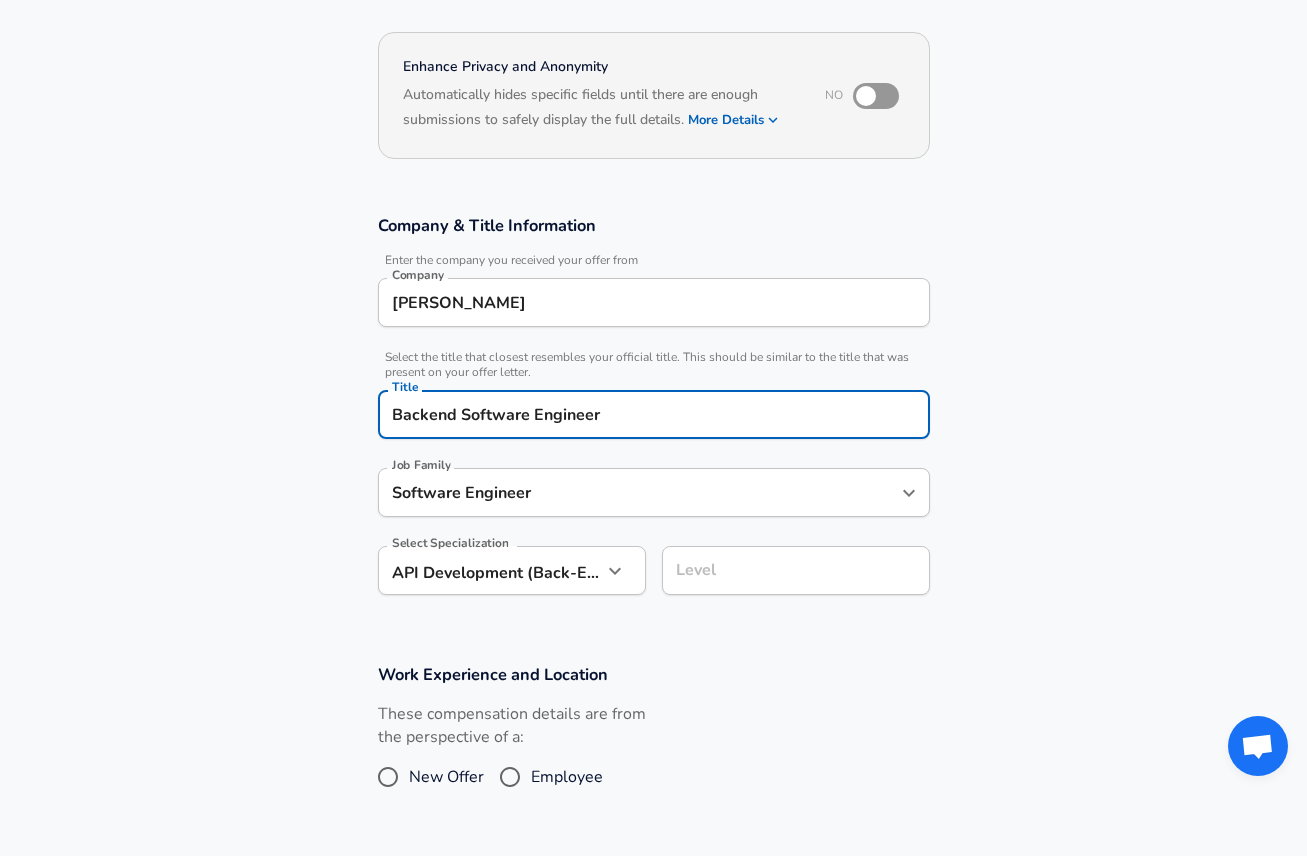 type on "Backend Software Engineer" 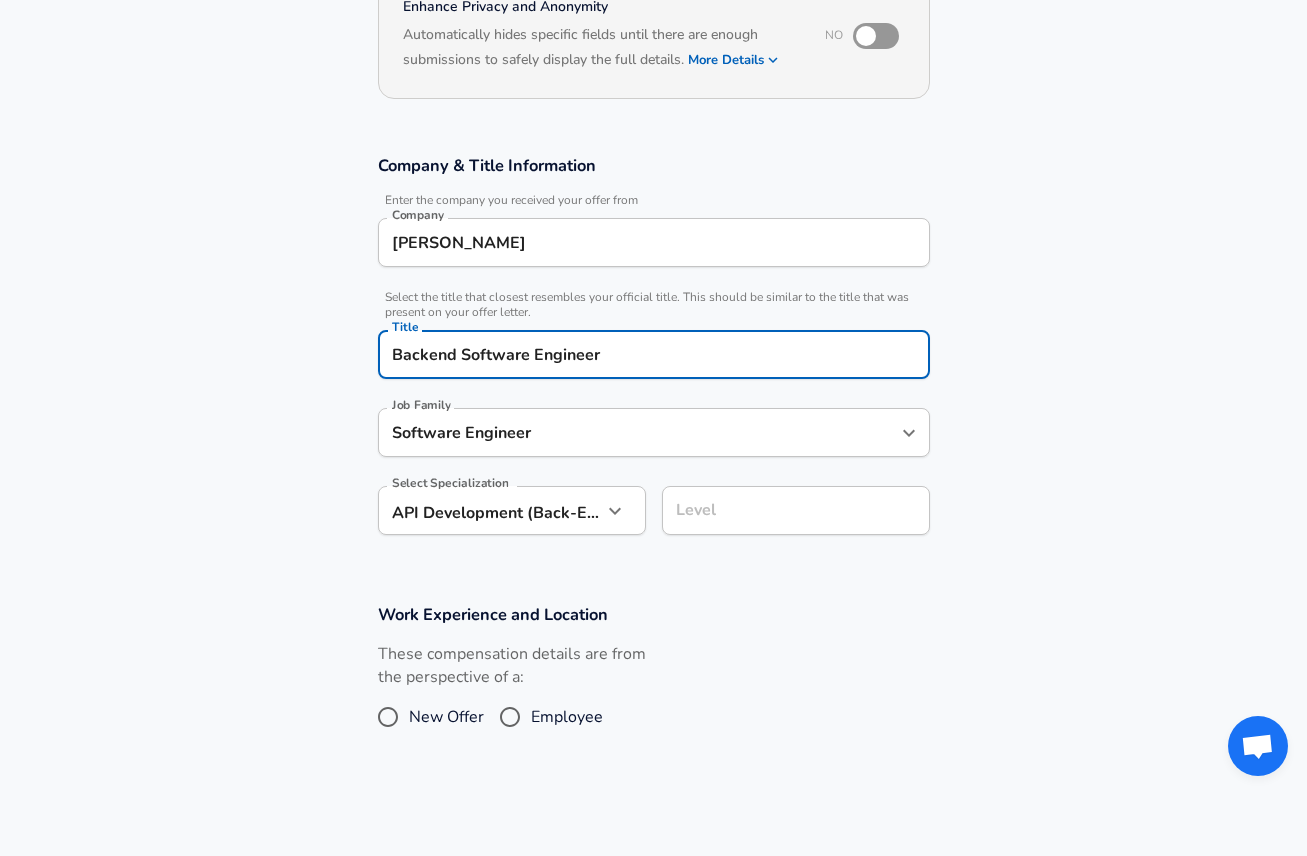 click on "We value your privacy We use cookies to enhance your browsing experience, serve personalized ads or content, and analyze our traffic. By clicking "Accept All", you consent to our use of cookies. Customize    Accept All   Customize Consent Preferences   We use cookies to help you navigate efficiently and perform certain functions. You will find detailed information about all cookies under each consent category below. The cookies that are categorized as "Necessary" are stored on your browser as they are essential for enabling the basic functionalities of the site. ...  Show more Necessary Always Active Necessary cookies are required to enable the basic features of this site, such as providing secure log-in or adjusting your consent preferences. These cookies do not store any personally identifiable data. Cookie _GRECAPTCHA Duration 5 months 27 days Description Google Recaptcha service sets this cookie to identify bots to protect the website against malicious spam attacks. Cookie __stripe_mid Duration 1 year MR" at bounding box center (653, 203) 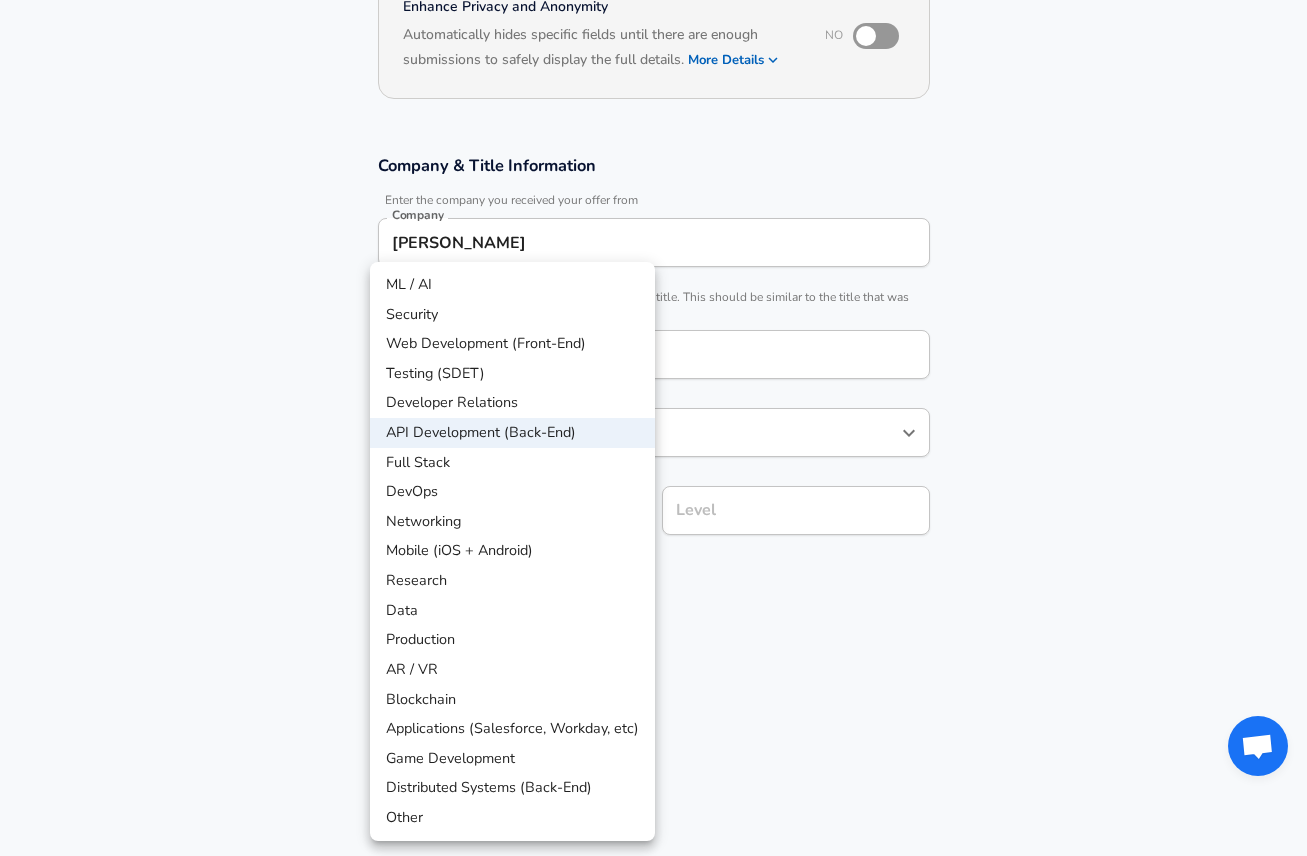 click on "API Development (Back-End)" at bounding box center (512, 433) 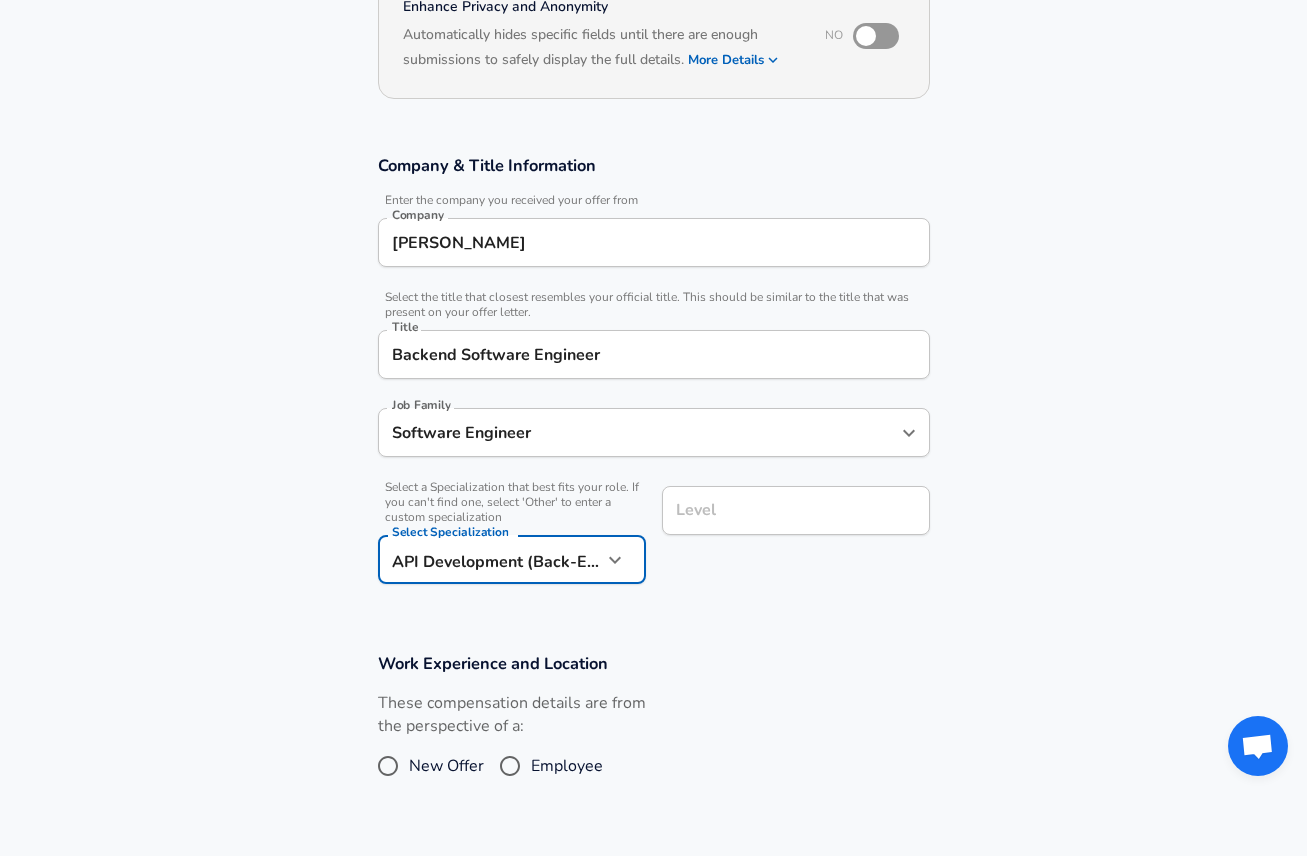 click on "Company & Title Information   Enter the company you received your offer from Company [PERSON_NAME] Company   Select the title that closest resembles your official title. This should be similar to the title that was present on your offer letter. Title Backend Software Engineer Title Job Family Software Engineer Job Family   Select a Specialization that best fits your role. If you can't find one, select 'Other' to enter a custom specialization Select Specialization API Development (Back-End) API Development (Back-End) Select Specialization Level Level" at bounding box center (653, 380) 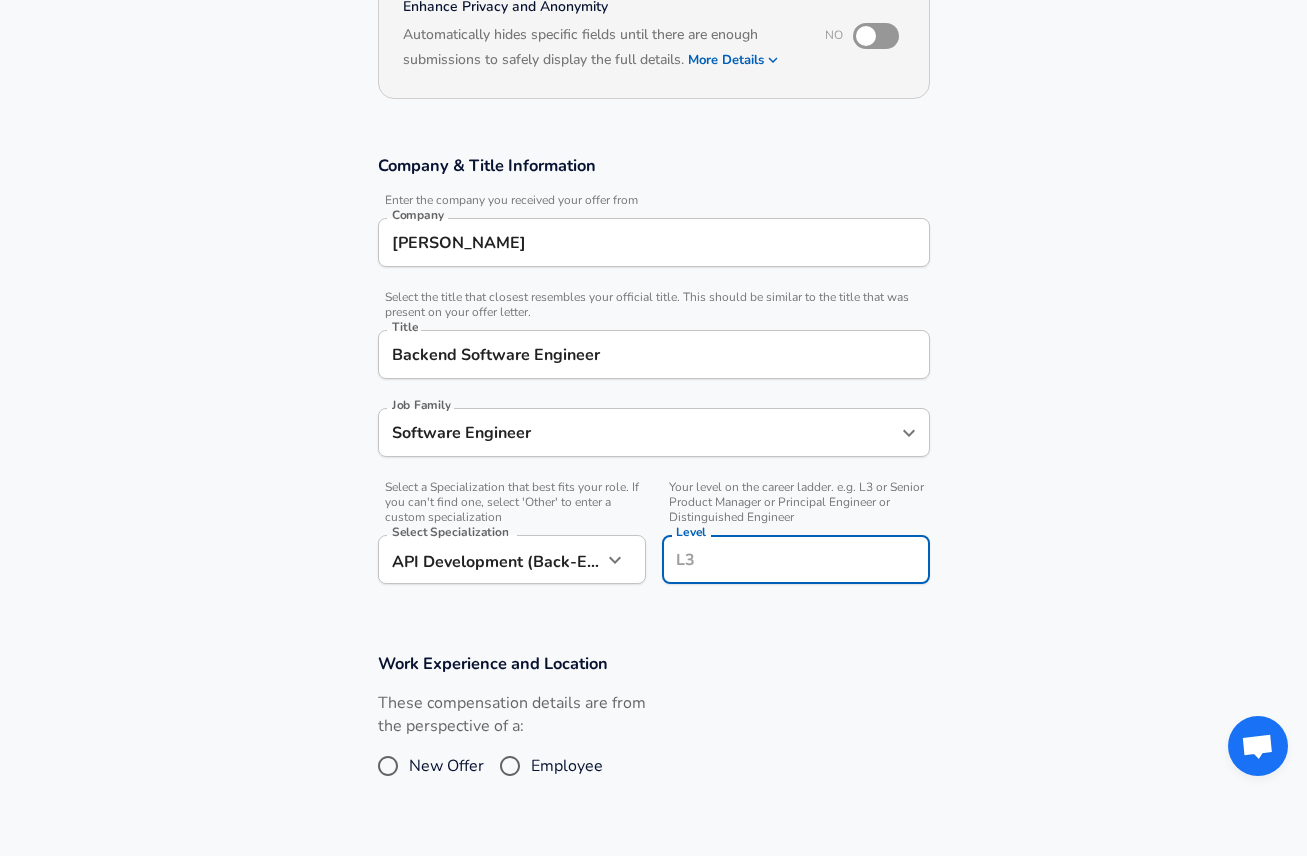 click on "Level" at bounding box center (796, 559) 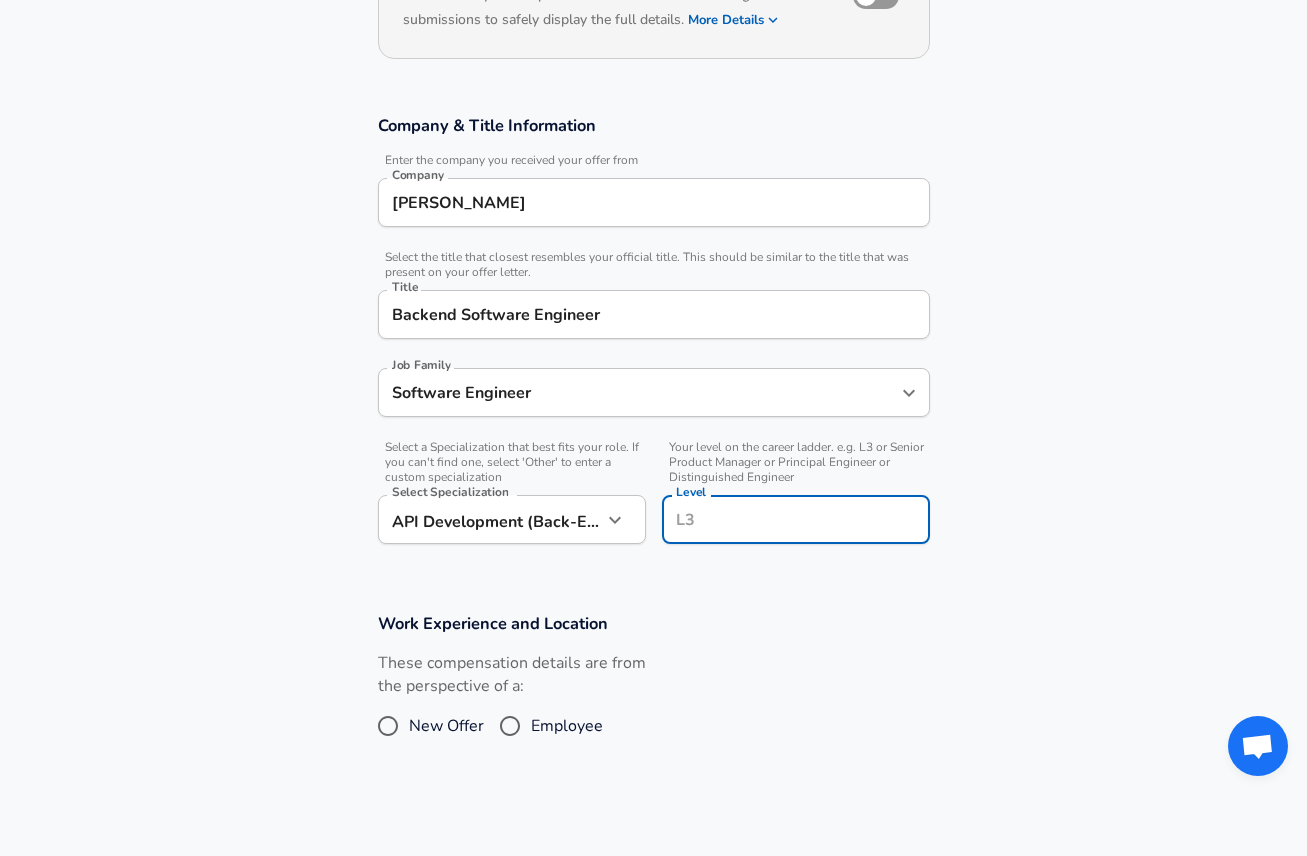 click on "Level" at bounding box center (796, 519) 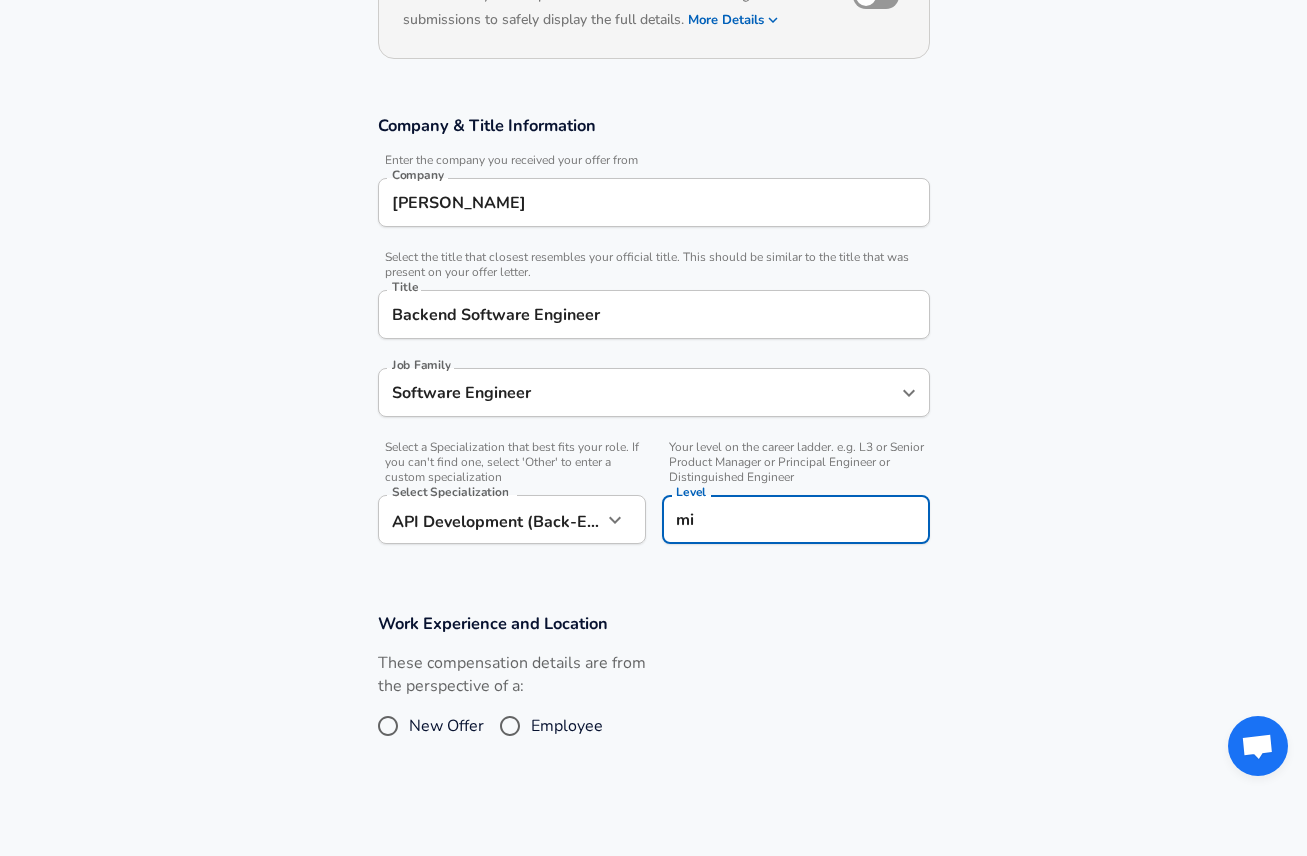 type on "m" 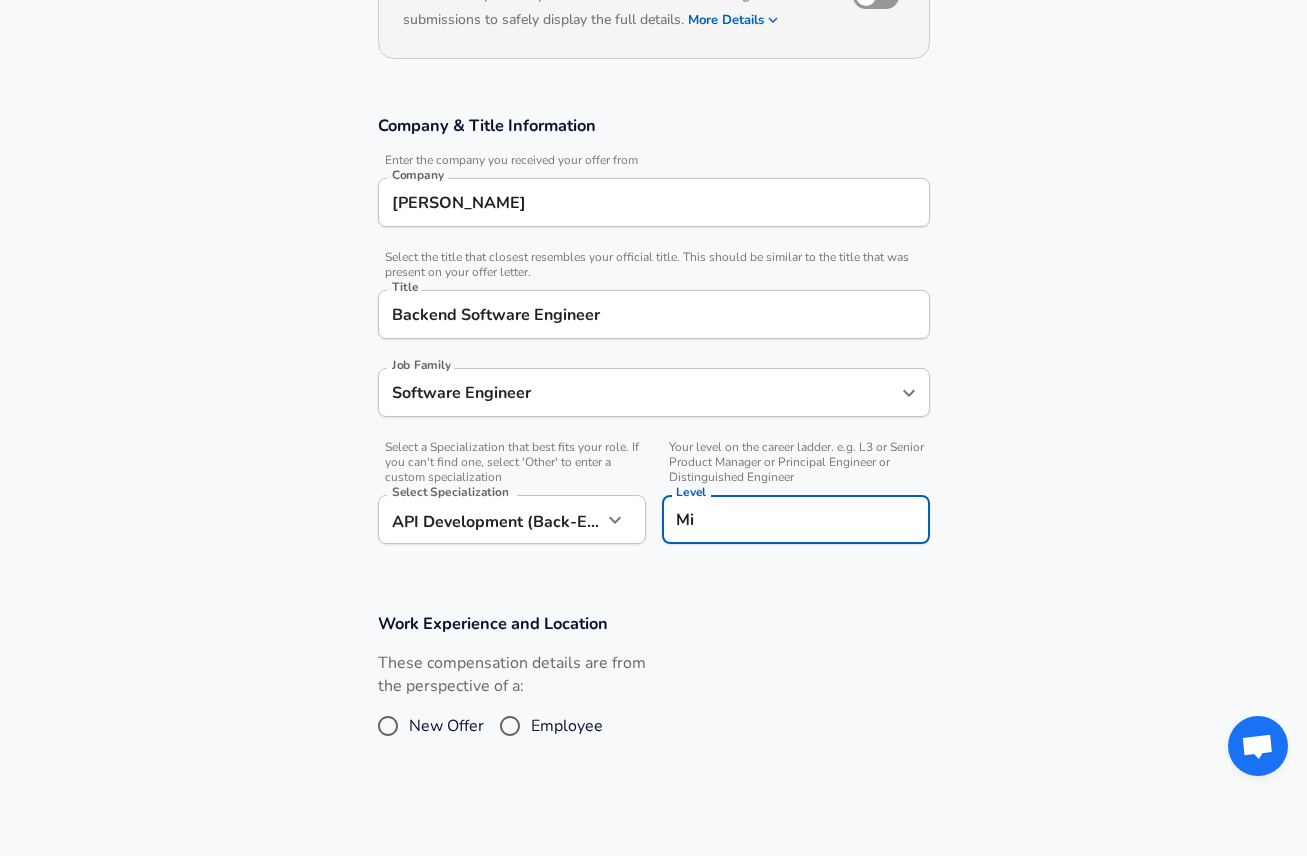 type on "M" 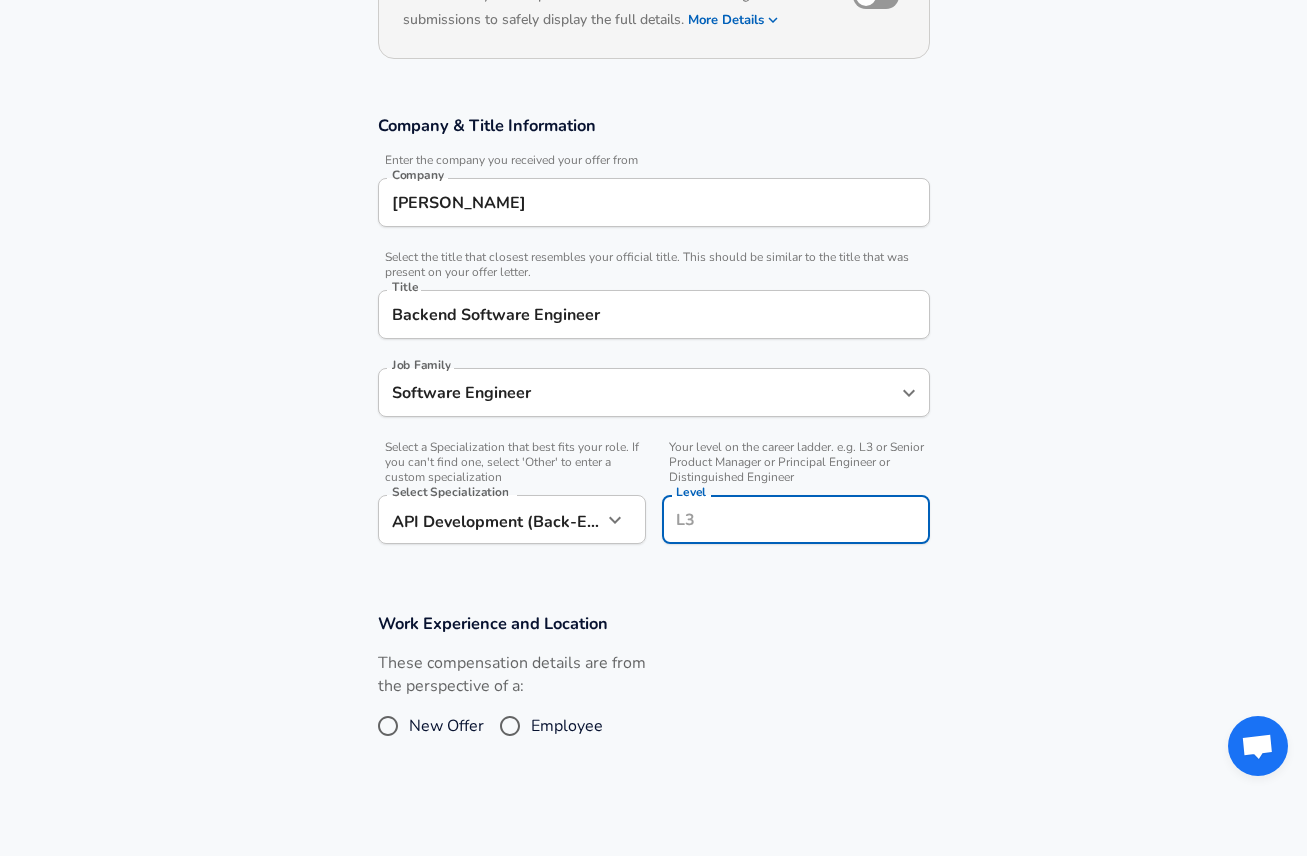 type on "S" 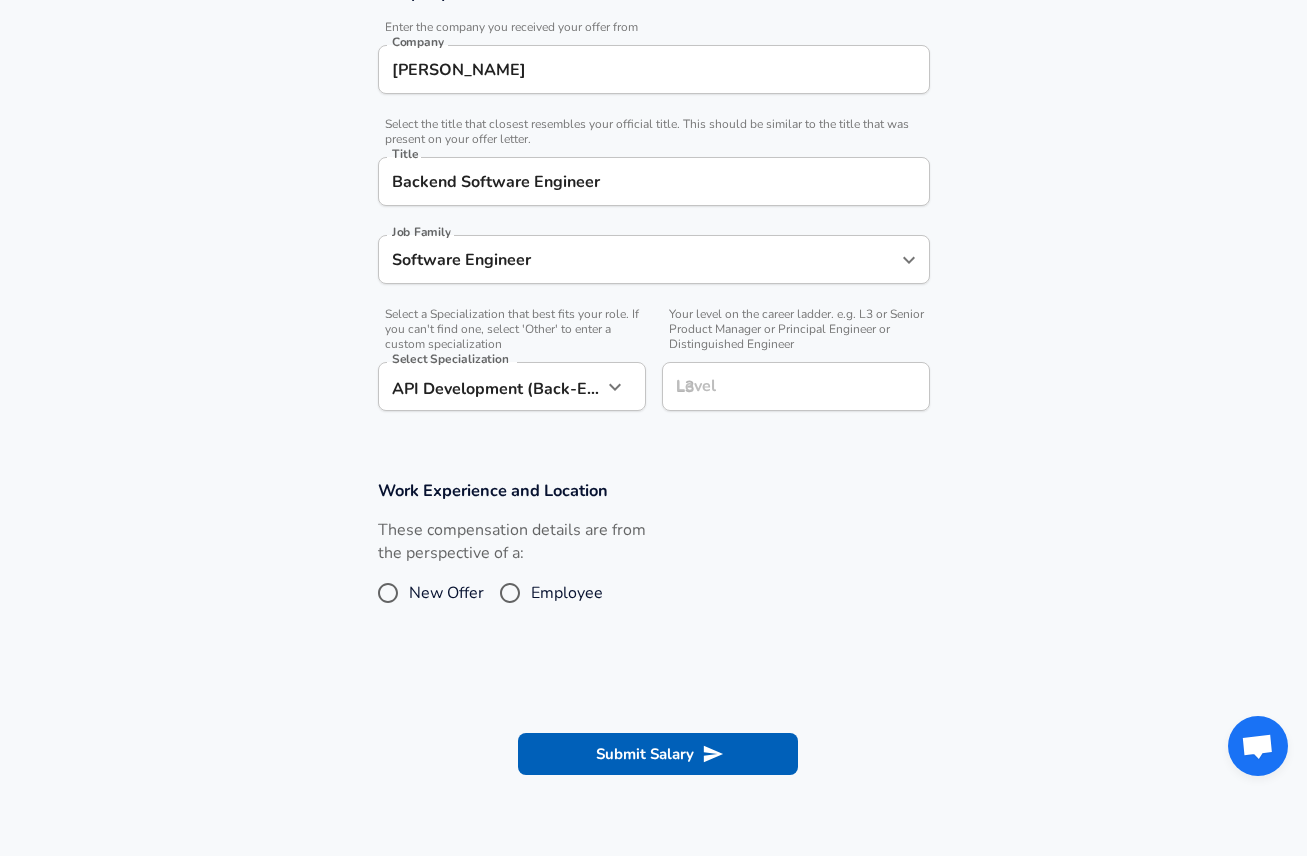 scroll, scrollTop: 418, scrollLeft: 0, axis: vertical 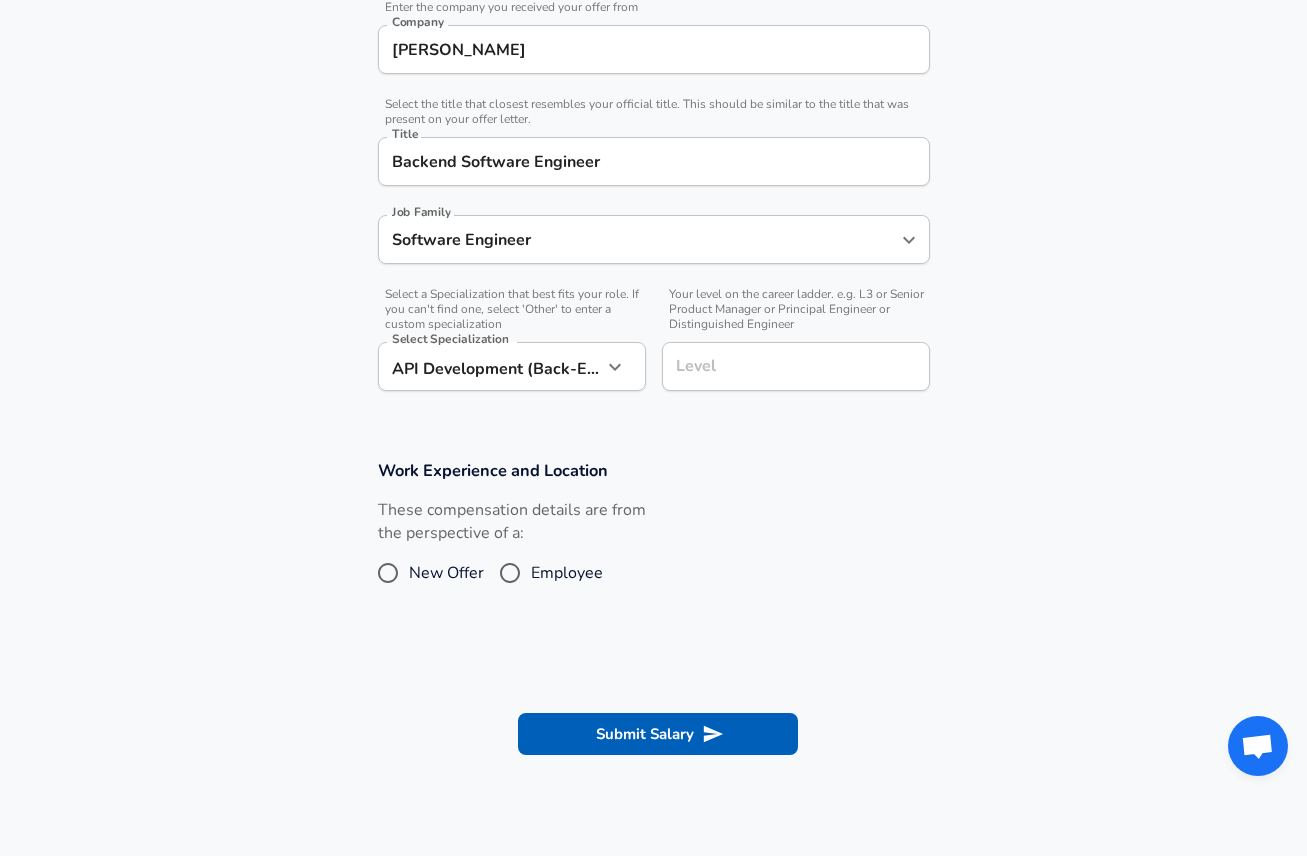 click on "Level" at bounding box center (796, 366) 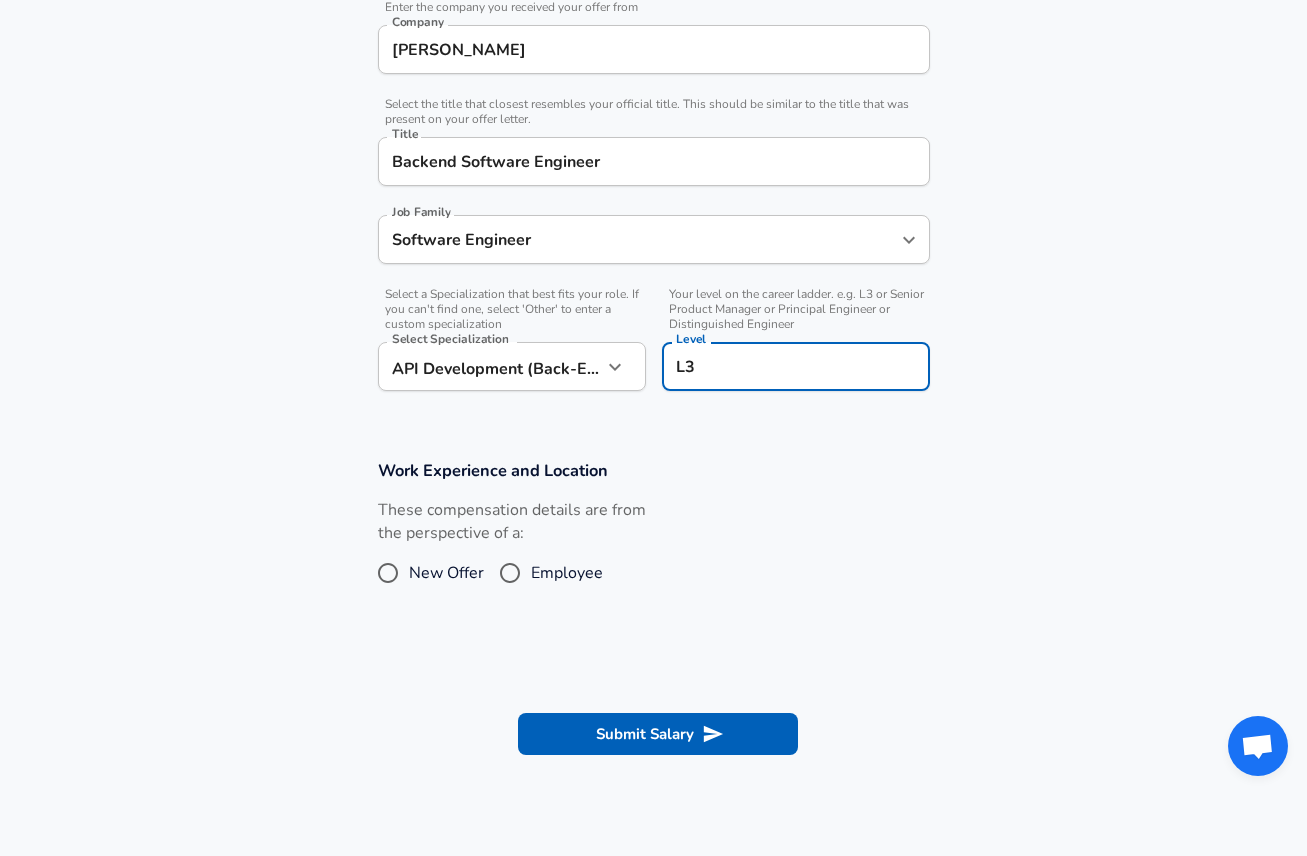 type on "L3" 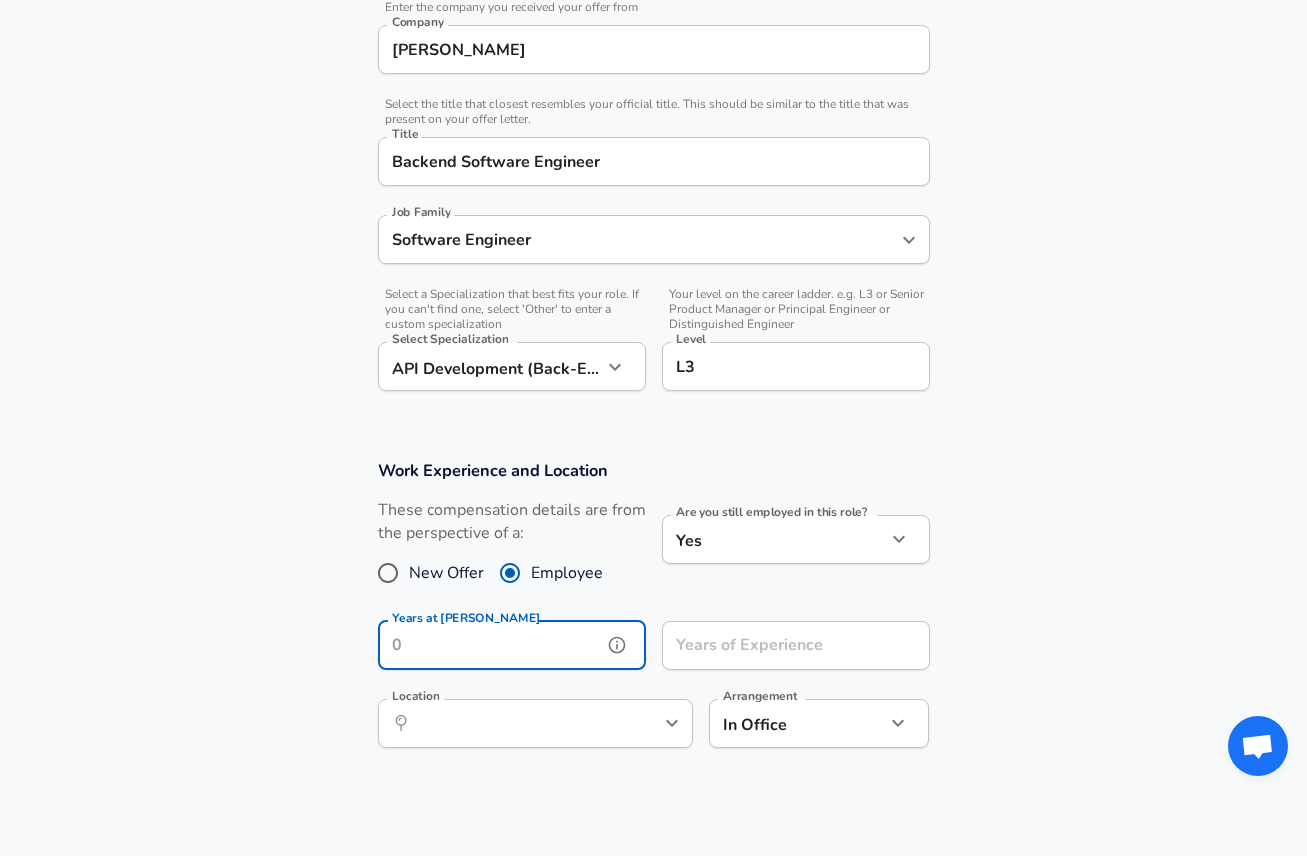 click on "Years at [PERSON_NAME]" at bounding box center [490, 645] 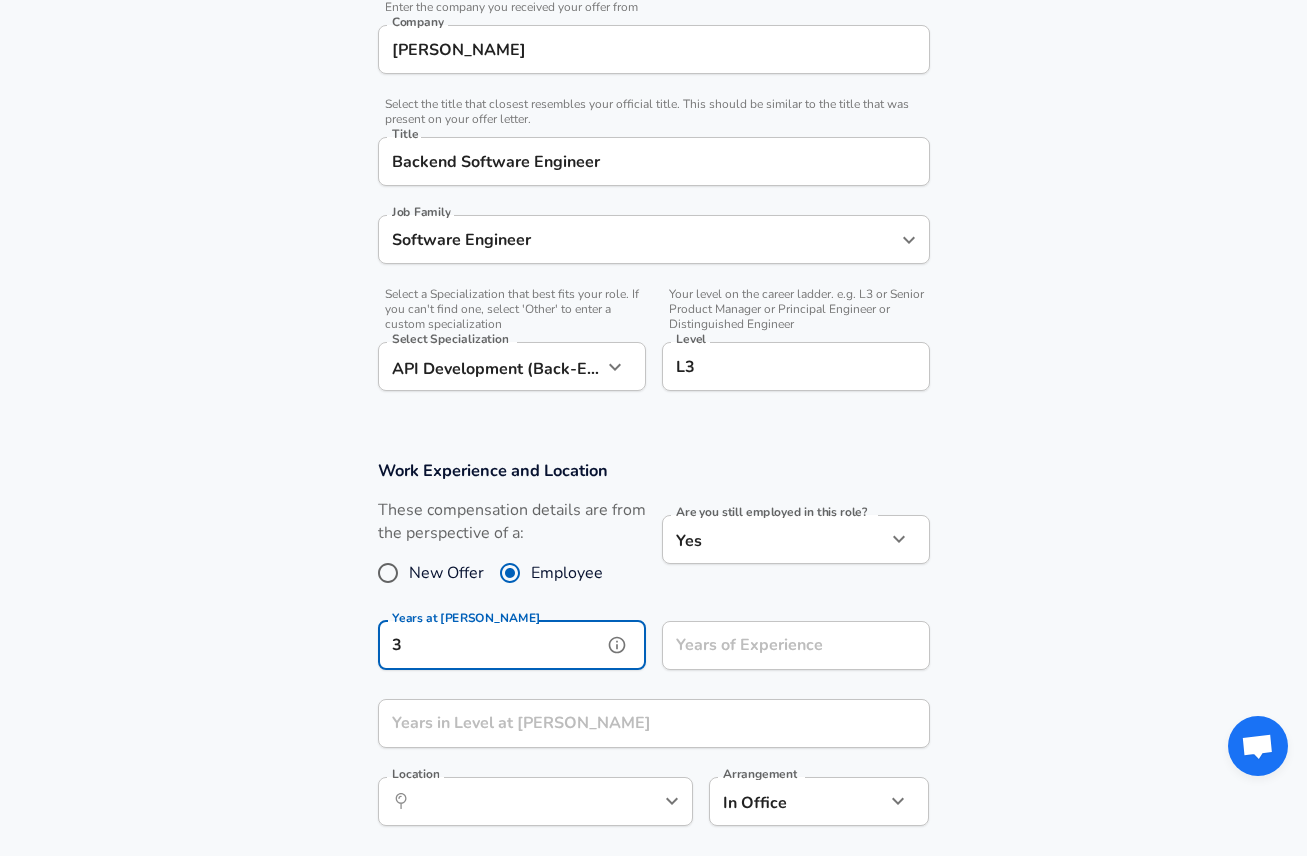 type on "3" 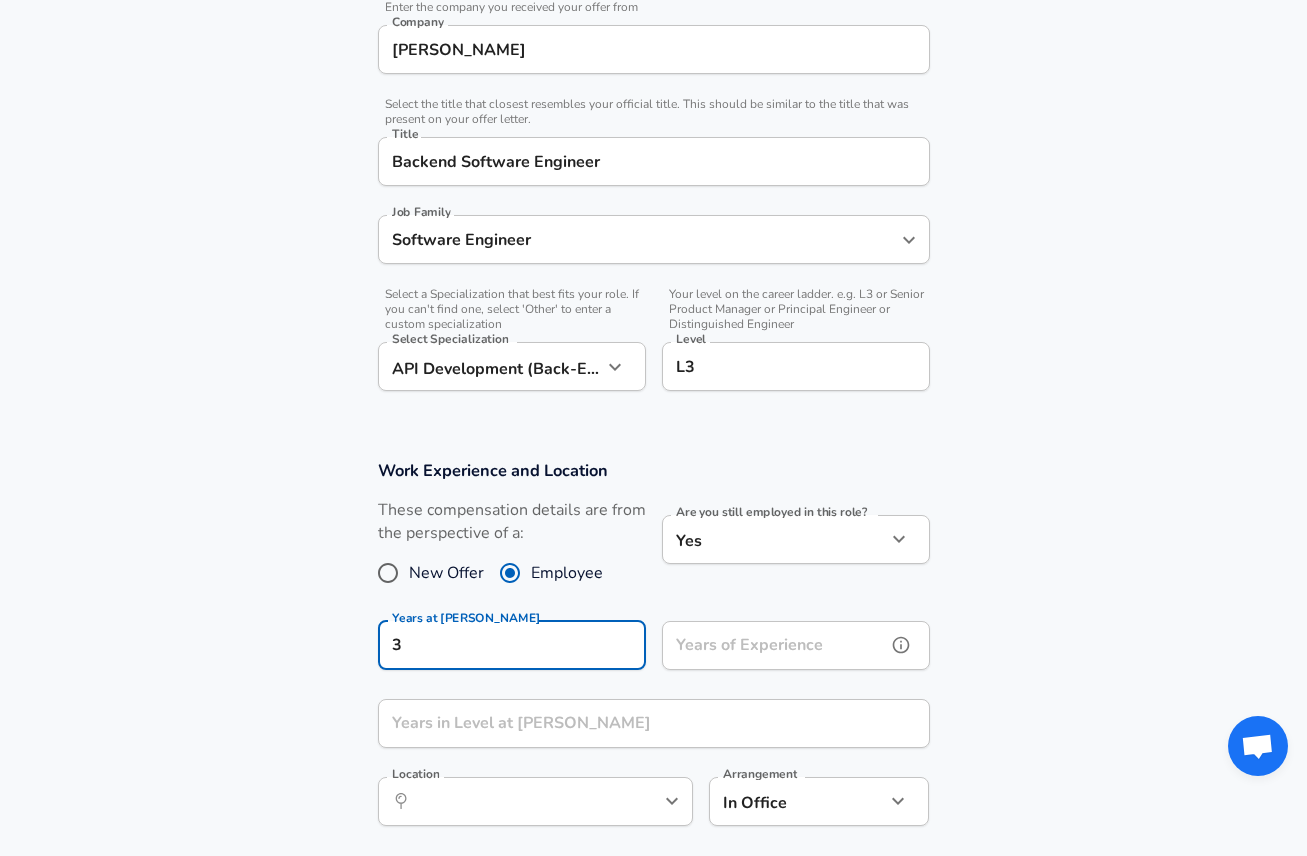 click on "Years of Experience Years of Experience" at bounding box center [796, 648] 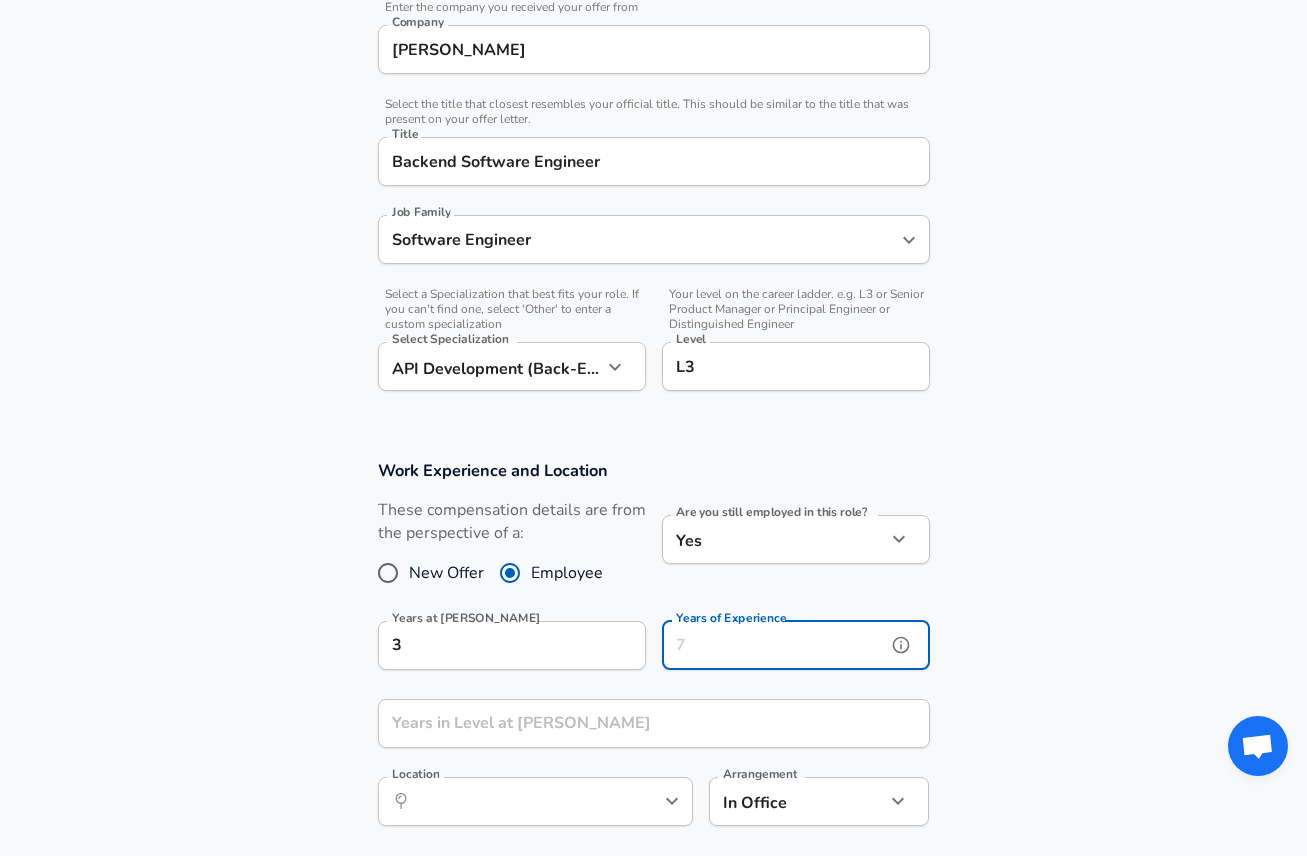 type on "5" 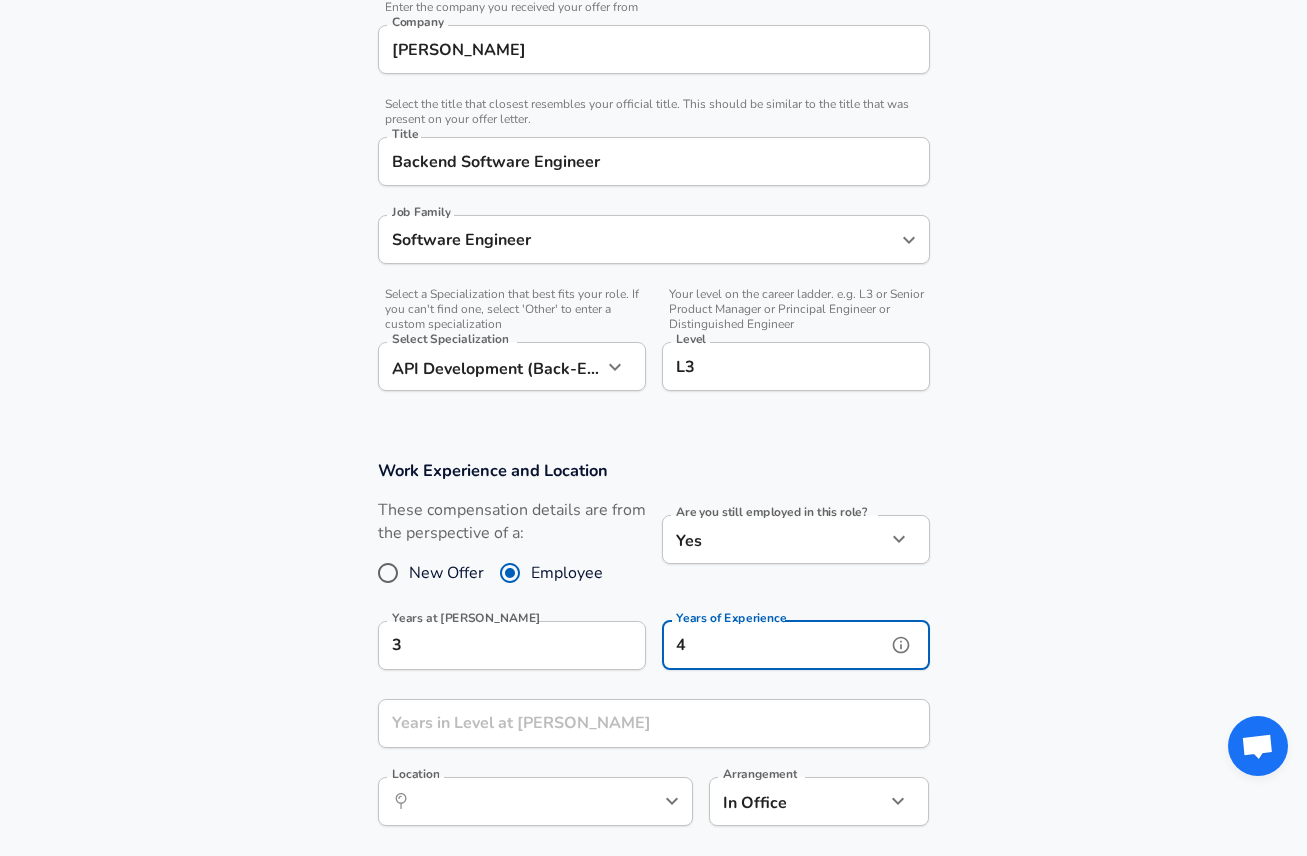 type on "4" 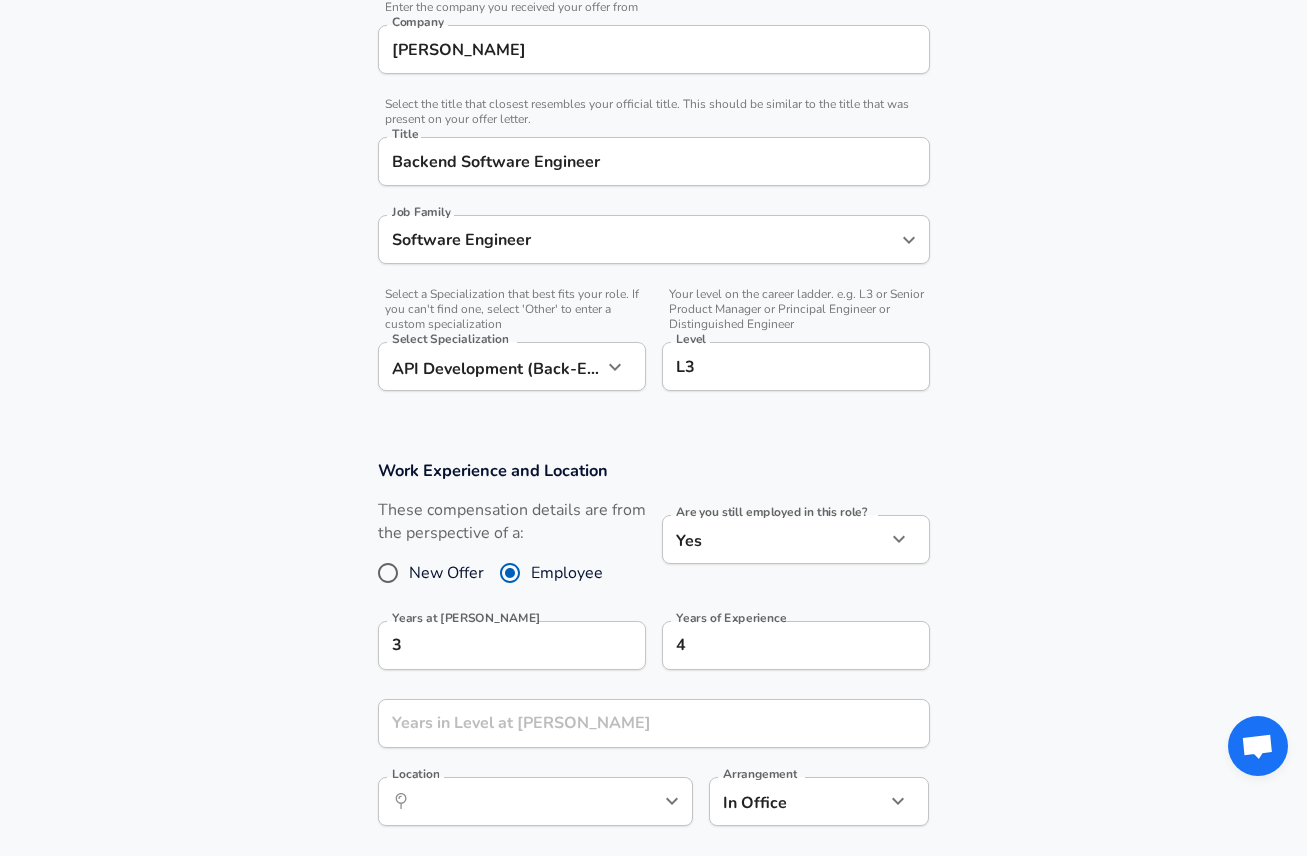 click on "Work Experience and Location These compensation details are from the perspective of a: New Offer Employee Are you still employed in this role? Yes yes Are you still employed in this role? Years at [PERSON_NAME] 3 Years at [PERSON_NAME] Years of Experience 4 Years of Experience Years in Level at [PERSON_NAME] Years in Level at [PERSON_NAME] Location ​ Location Arrangement In Office office Arrangement" at bounding box center (653, 653) 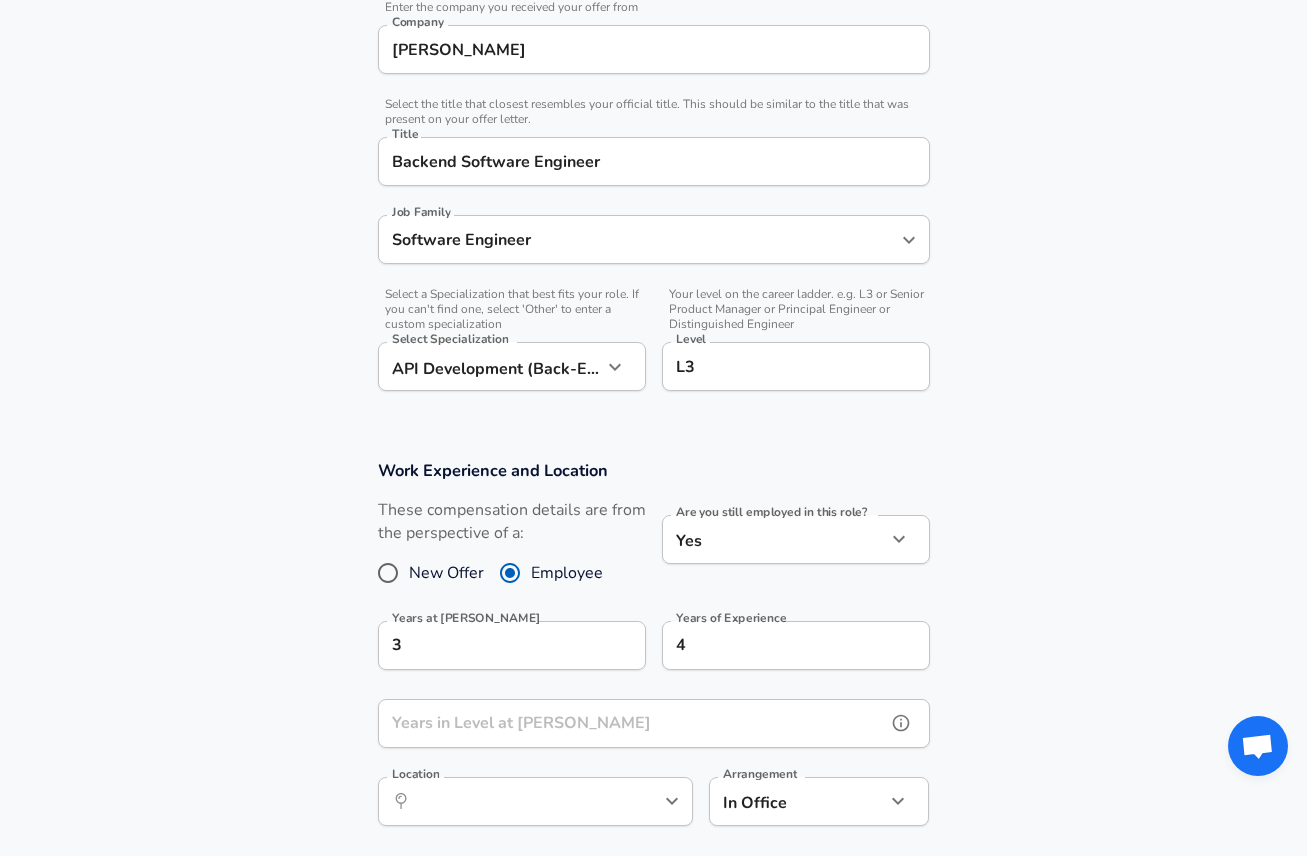 click on "Years in Level at [PERSON_NAME]" at bounding box center [632, 723] 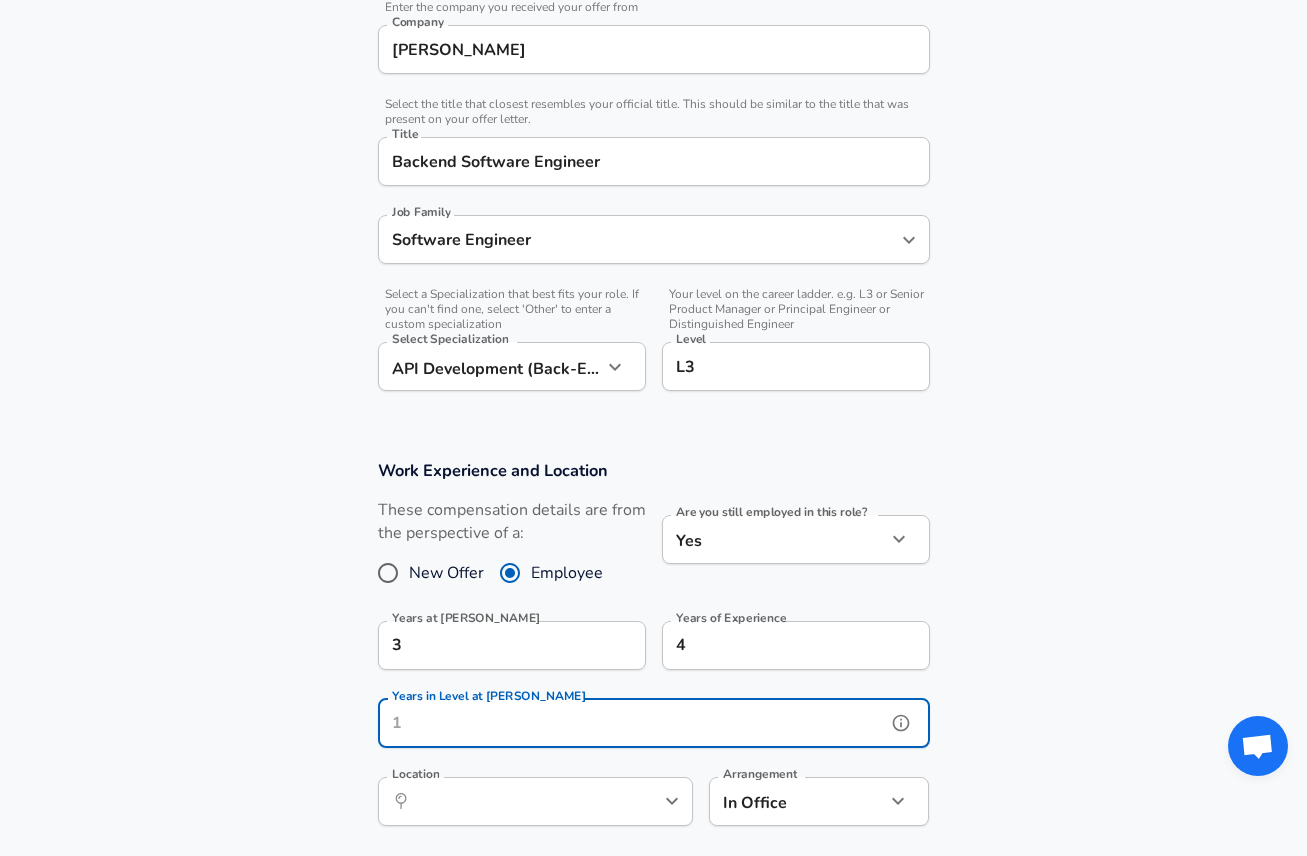 type on "2" 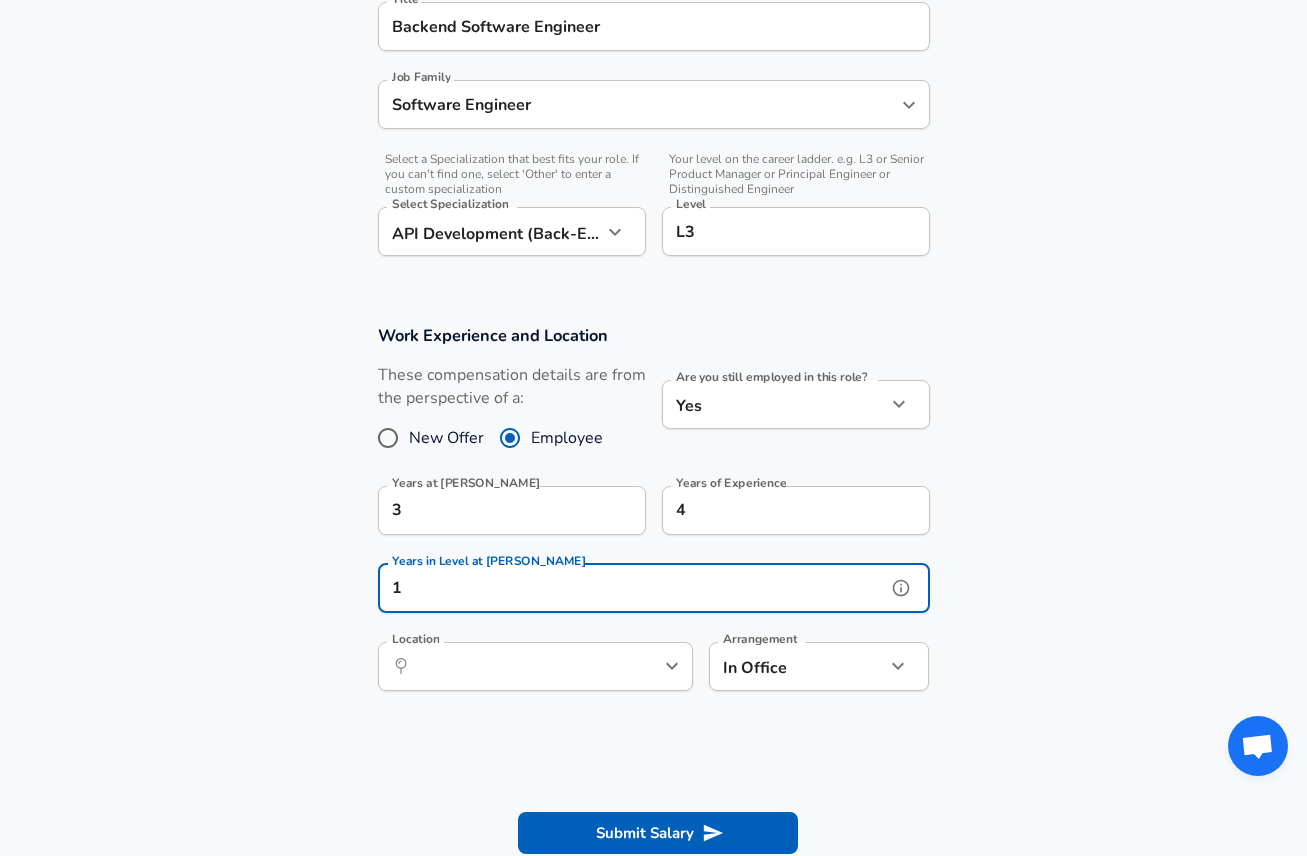 scroll, scrollTop: 583, scrollLeft: 0, axis: vertical 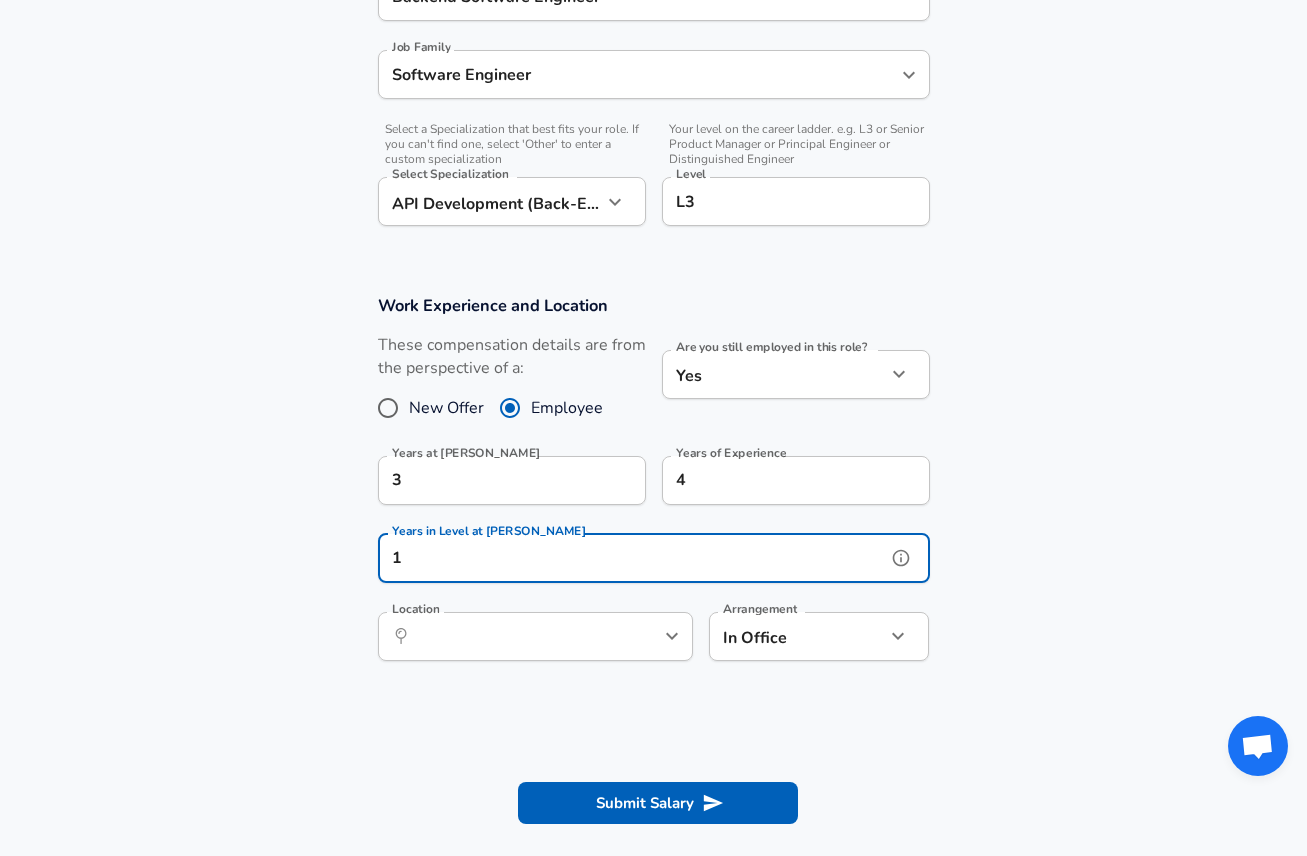 type on "1" 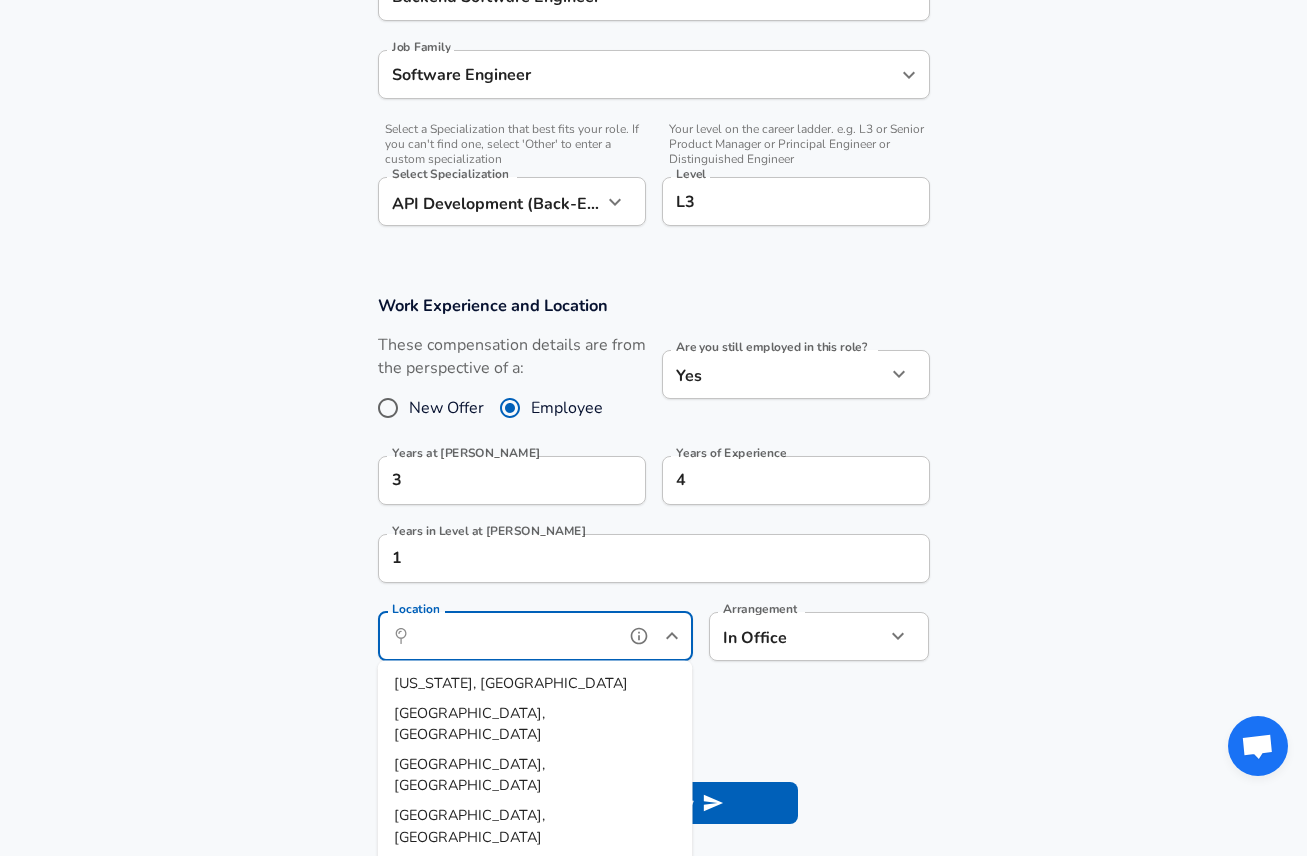 click on "Location" at bounding box center (513, 636) 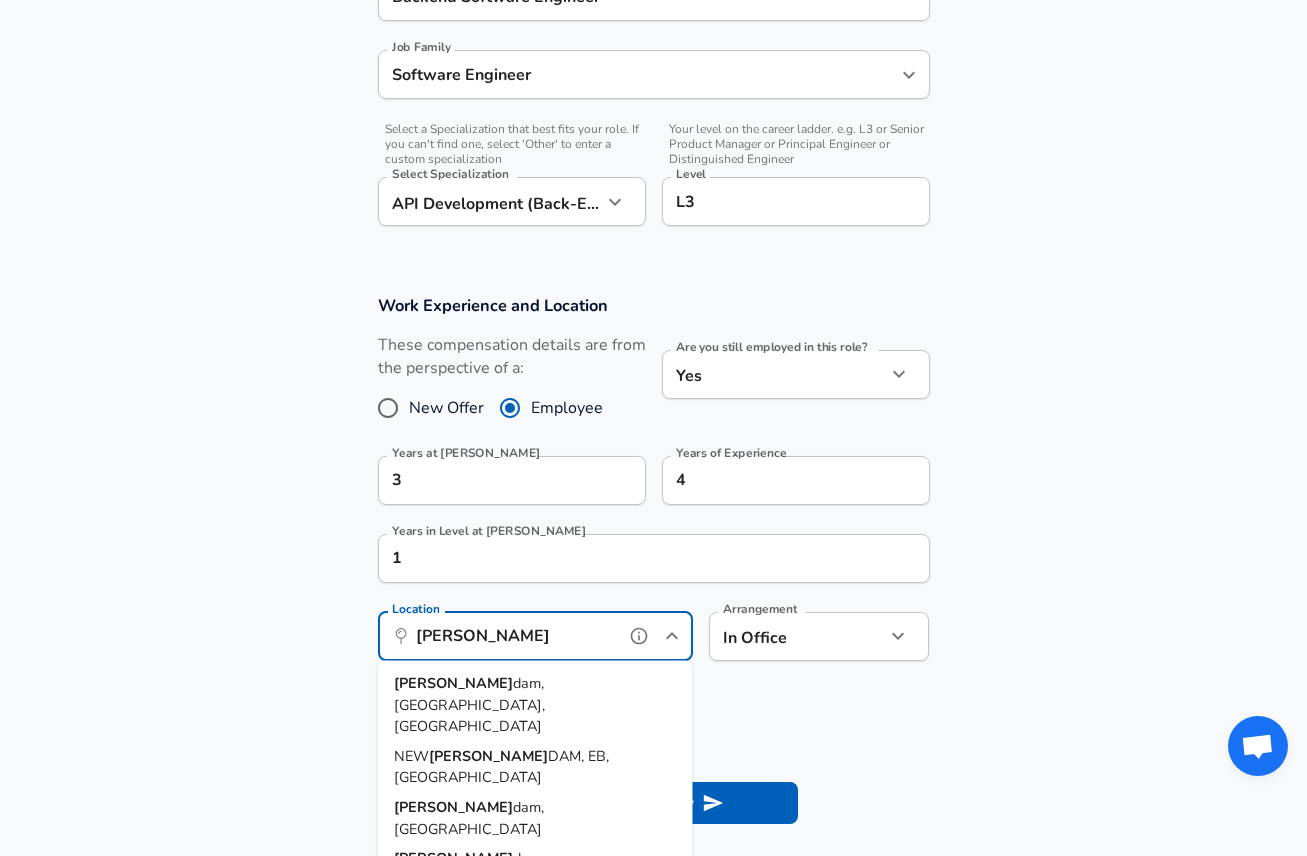 click on "dam, [GEOGRAPHIC_DATA], [GEOGRAPHIC_DATA]" at bounding box center (469, 704) 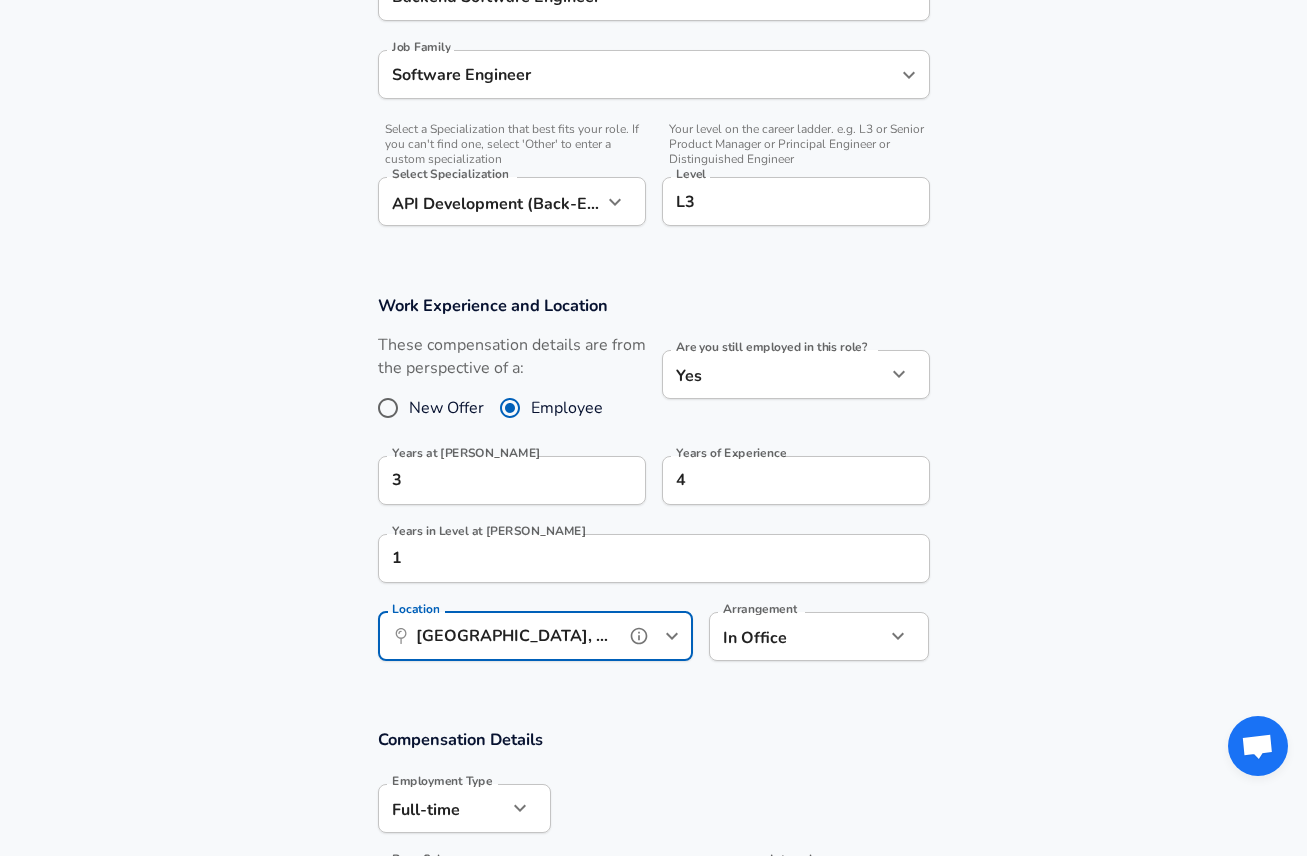 type on "[GEOGRAPHIC_DATA], [GEOGRAPHIC_DATA], [GEOGRAPHIC_DATA]" 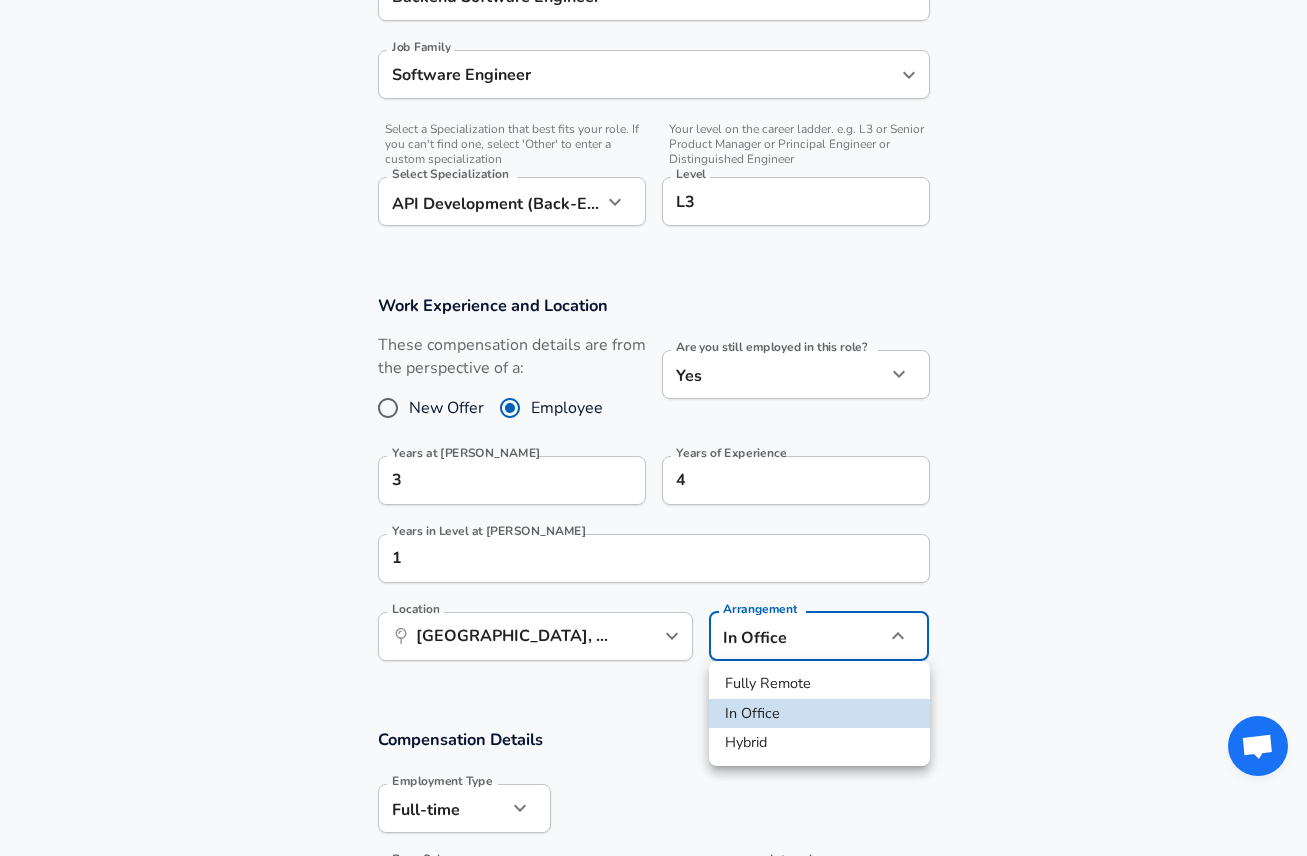 click on "We value your privacy We use cookies to enhance your browsing experience, serve personalized ads or content, and analyze our traffic. By clicking "Accept All", you consent to our use of cookies. Customize    Accept All   Customize Consent Preferences   We use cookies to help you navigate efficiently and perform certain functions. You will find detailed information about all cookies under each consent category below. The cookies that are categorized as "Necessary" are stored on your browser as they are essential for enabling the basic functionalities of the site. ...  Show more Necessary Always Active Necessary cookies are required to enable the basic features of this site, such as providing secure log-in or adjusting your consent preferences. These cookies do not store any personally identifiable data. Cookie _GRECAPTCHA Duration 5 months 27 days Description Google Recaptcha service sets this cookie to identify bots to protect the website against malicious spam attacks. Cookie __stripe_mid Duration 1 year MR" at bounding box center (653, -155) 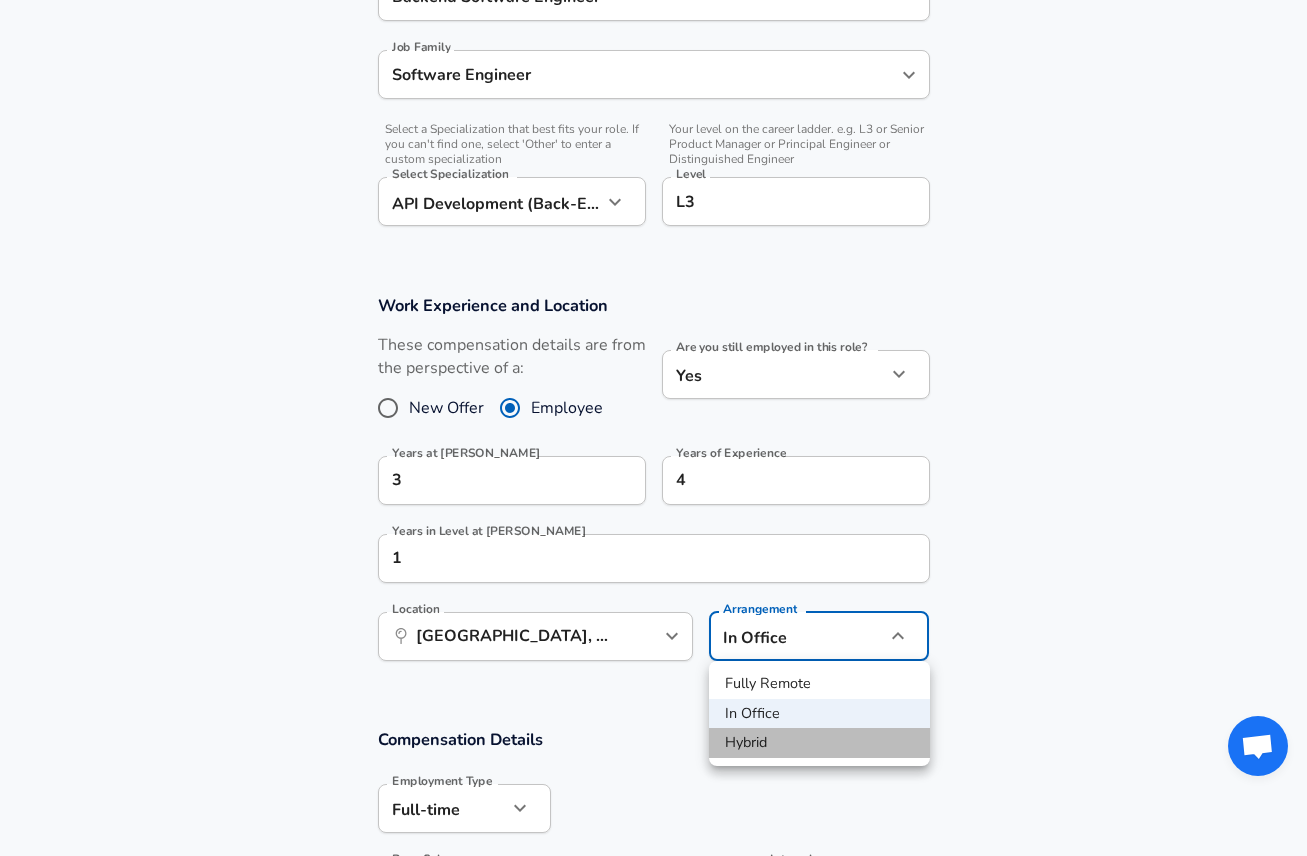 click on "Hybrid" at bounding box center (819, 743) 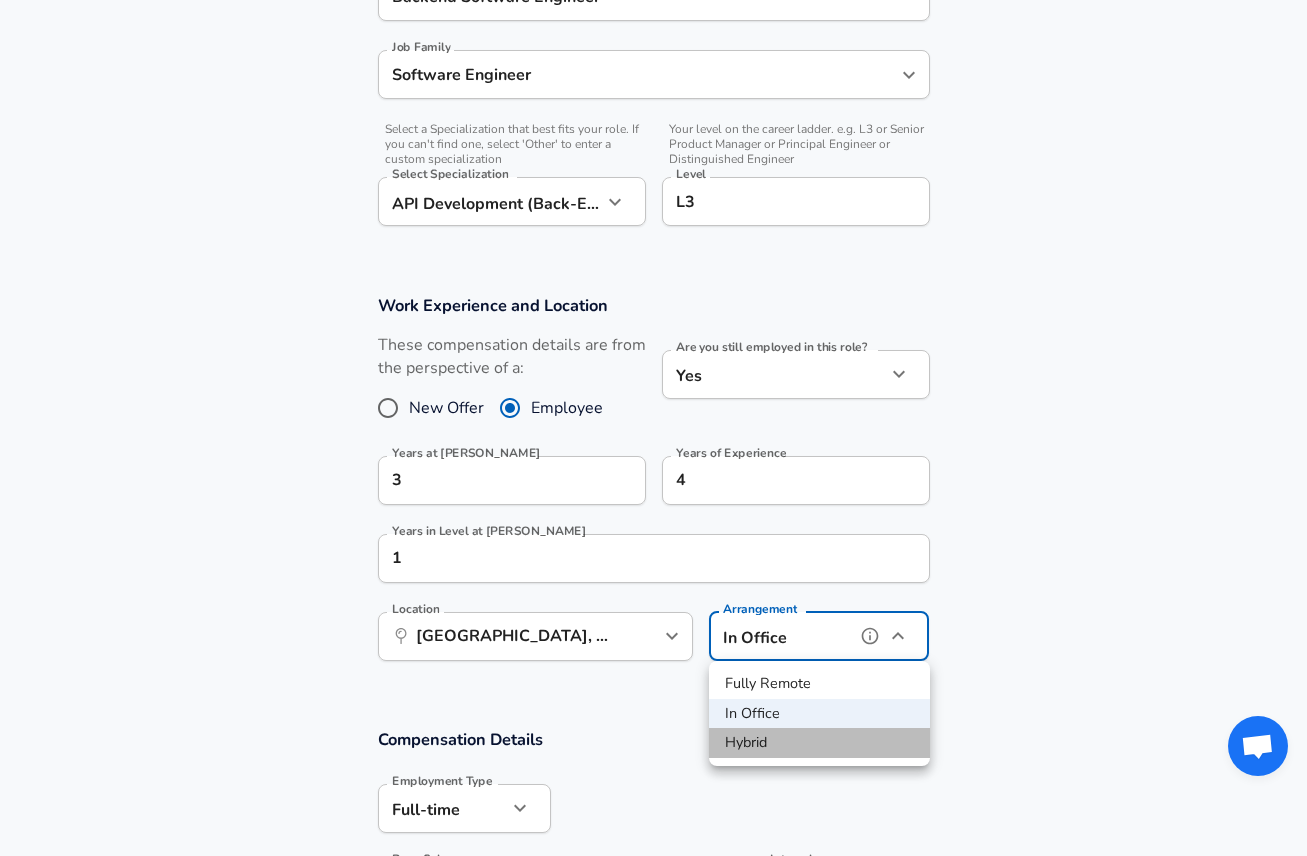 type on "hybrid" 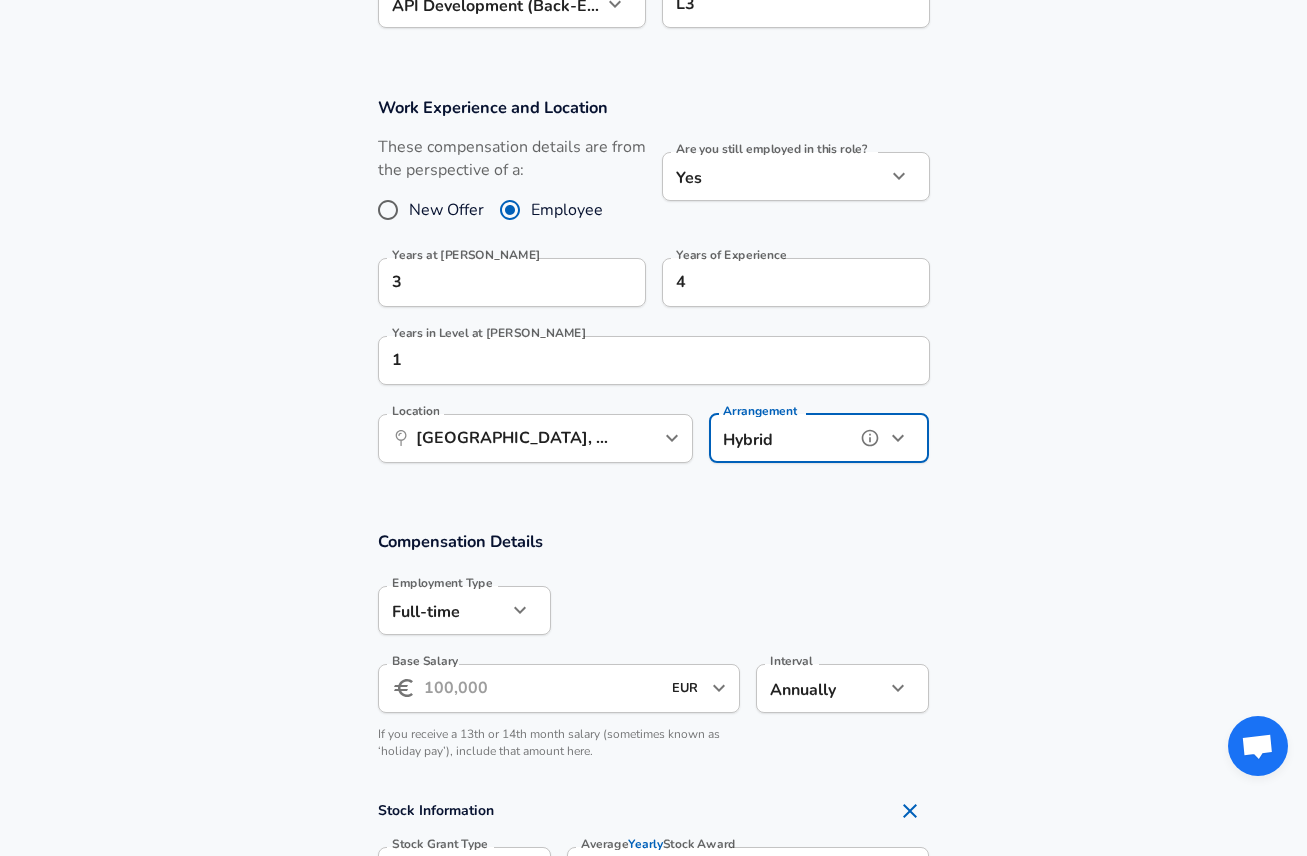 scroll, scrollTop: 844, scrollLeft: 0, axis: vertical 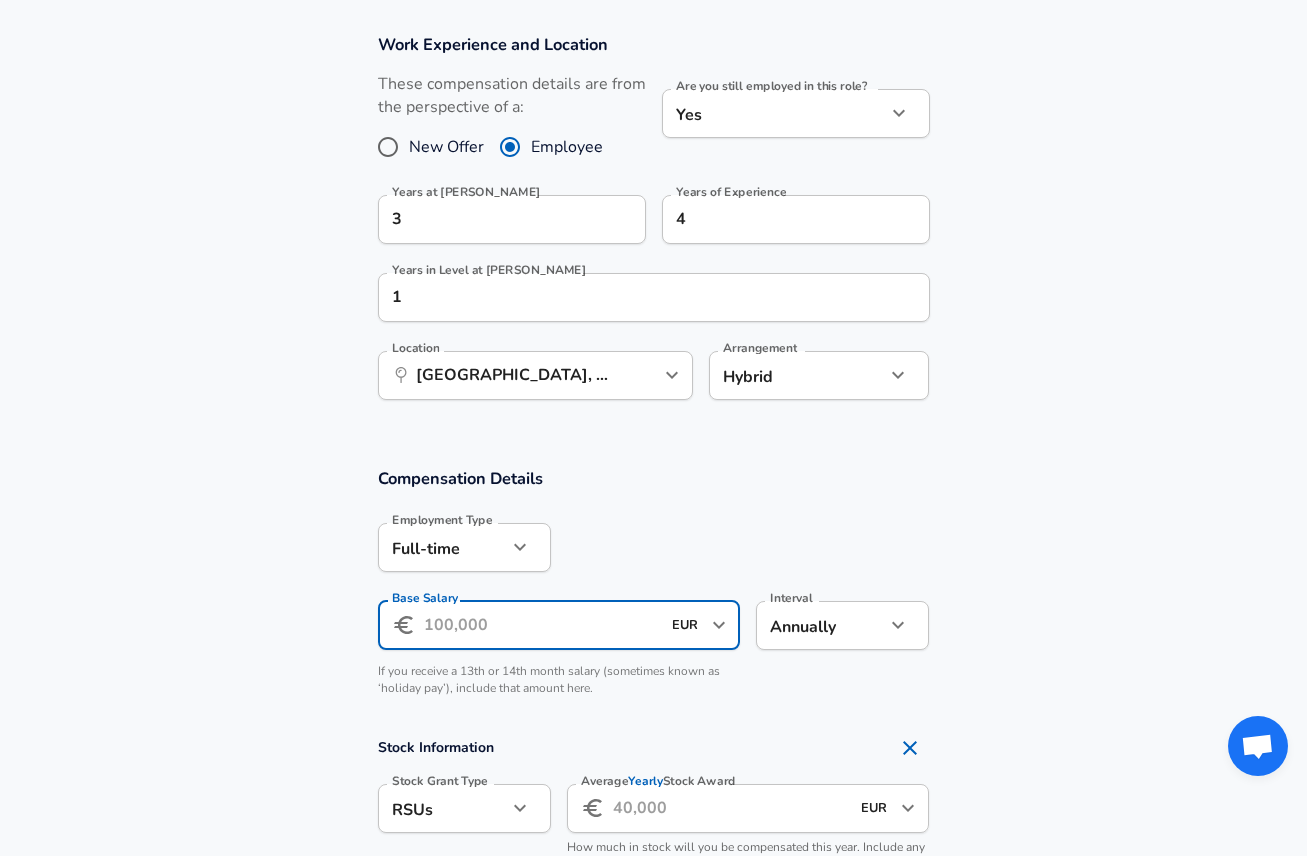 click on "Base Salary" at bounding box center (542, 625) 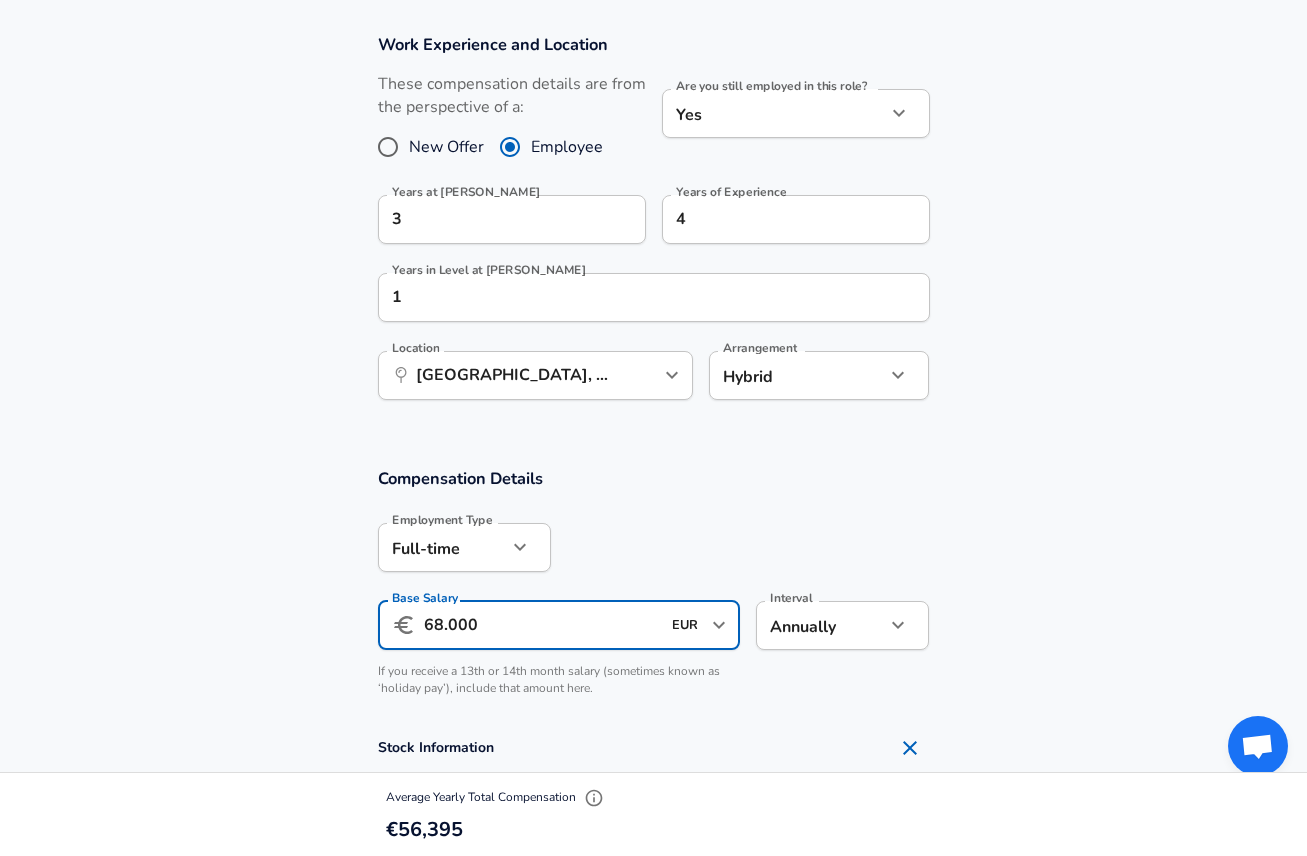 type on "68.000" 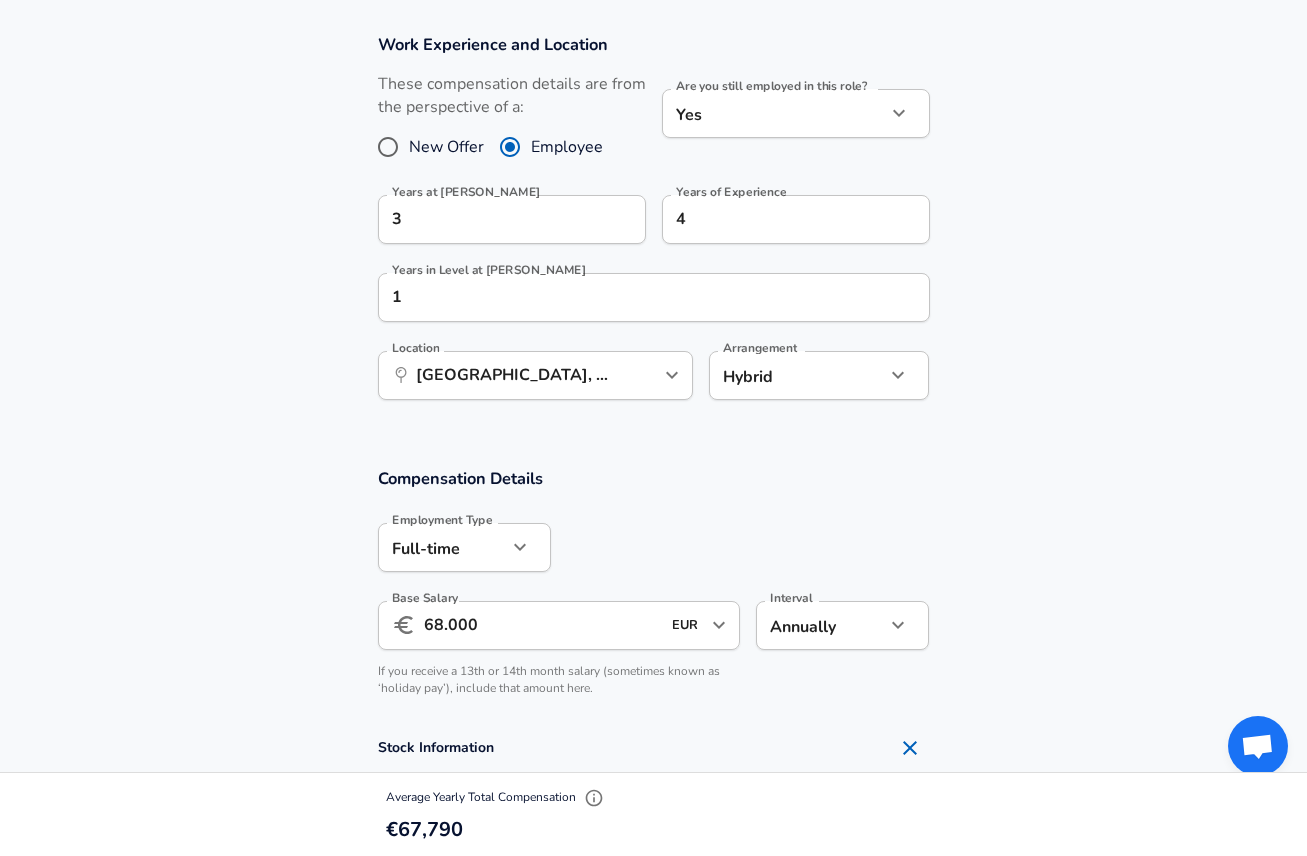 click on "Work Experience and Location These compensation details are from the perspective of a: New Offer Employee Are you still employed in this role? Yes yes Are you still employed in this role? Years at [PERSON_NAME] 3 Years at [PERSON_NAME] Years of Experience 4 Years of Experience Years in Level at [PERSON_NAME] 1 Years in Level at [PERSON_NAME] Location ​ [GEOGRAPHIC_DATA], [GEOGRAPHIC_DATA], [GEOGRAPHIC_DATA] Location Arrangement Hybrid hybrid Arrangement" at bounding box center [653, 227] 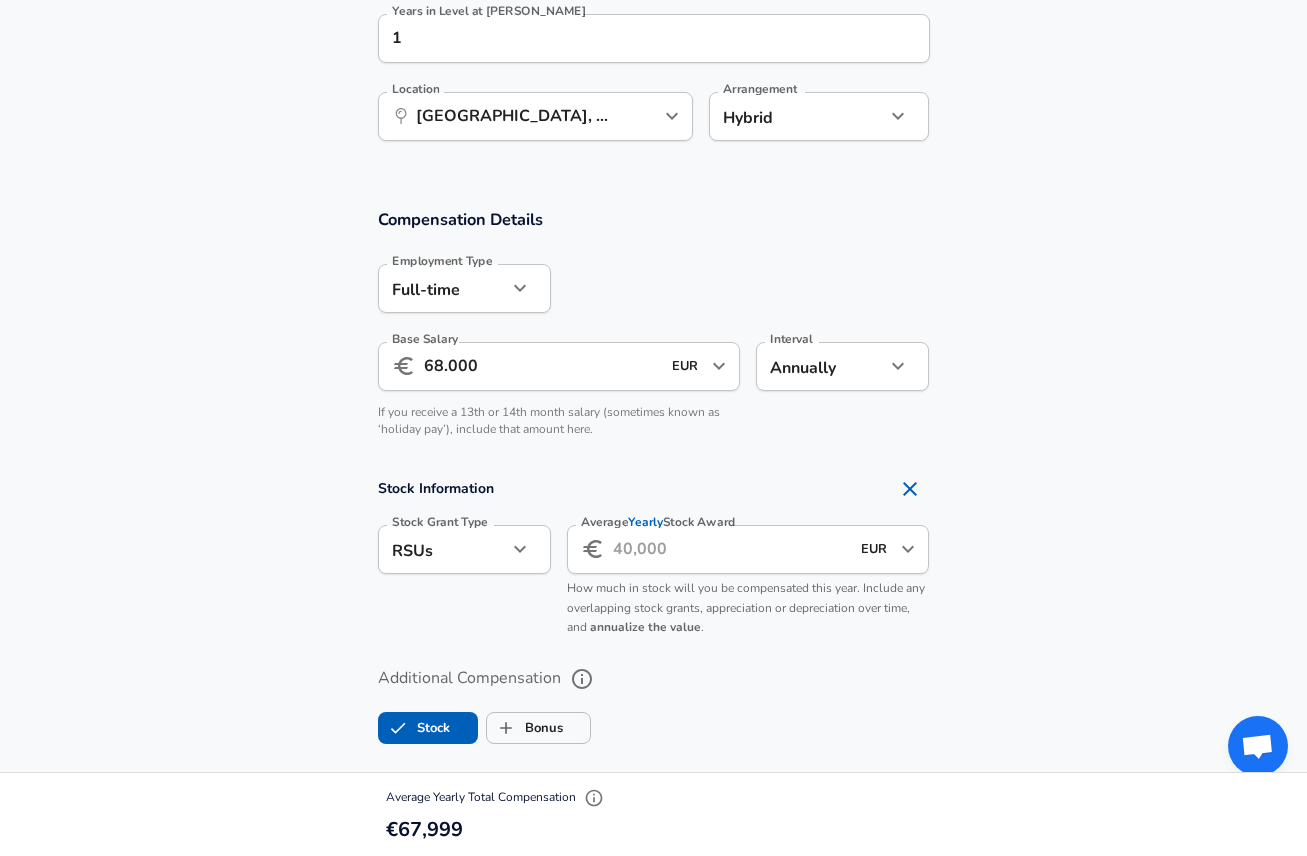 scroll, scrollTop: 1117, scrollLeft: 0, axis: vertical 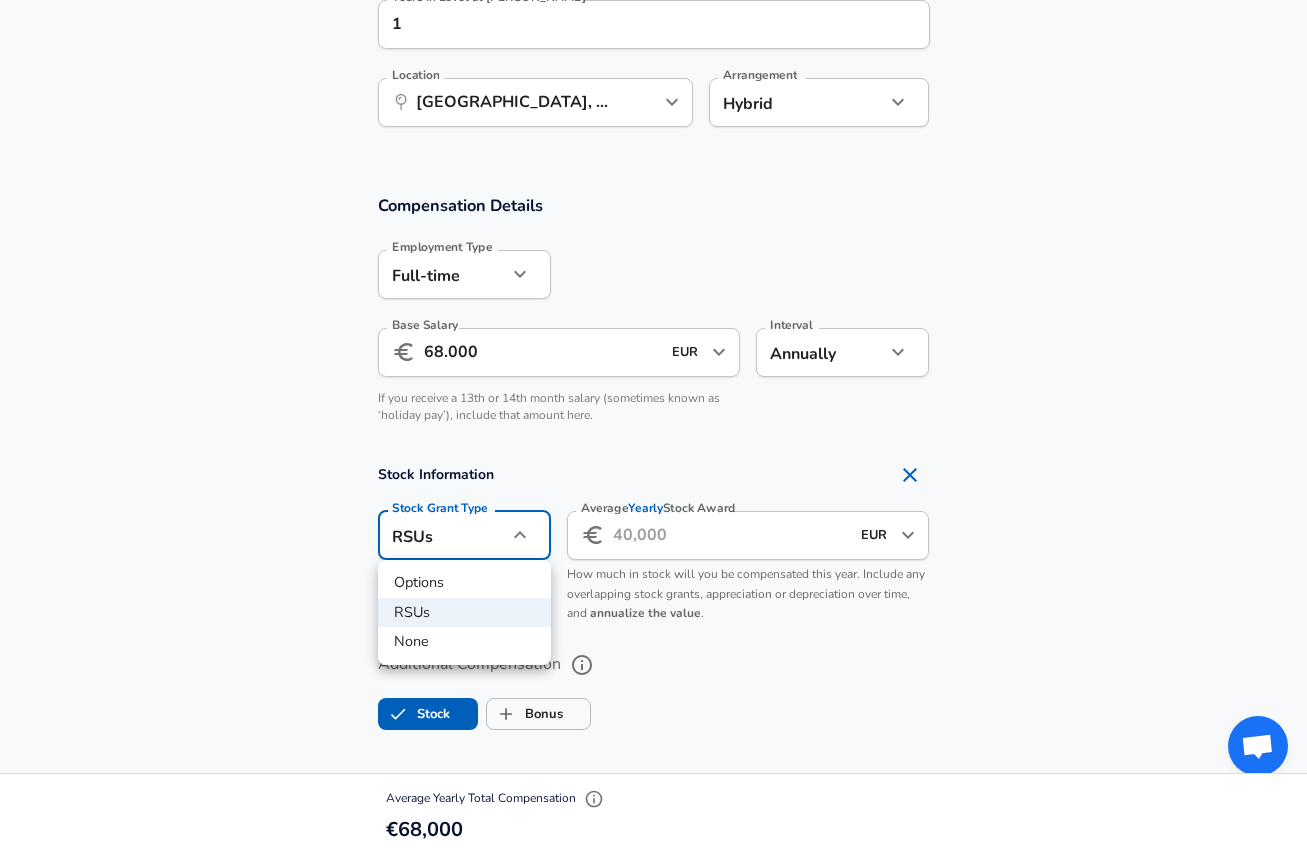click on "We value your privacy We use cookies to enhance your browsing experience, serve personalized ads or content, and analyze our traffic. By clicking "Accept All", you consent to our use of cookies. Customize    Accept All   Customize Consent Preferences   We use cookies to help you navigate efficiently and perform certain functions. You will find detailed information about all cookies under each consent category below. The cookies that are categorized as "Necessary" are stored on your browser as they are essential for enabling the basic functionalities of the site. ...  Show more Necessary Always Active Necessary cookies are required to enable the basic features of this site, such as providing secure log-in or adjusting your consent preferences. These cookies do not store any personally identifiable data. Cookie _GRECAPTCHA Duration 5 months 27 days Description Google Recaptcha service sets this cookie to identify bots to protect the website against malicious spam attacks. Cookie __stripe_mid Duration 1 year MR" at bounding box center [653, -689] 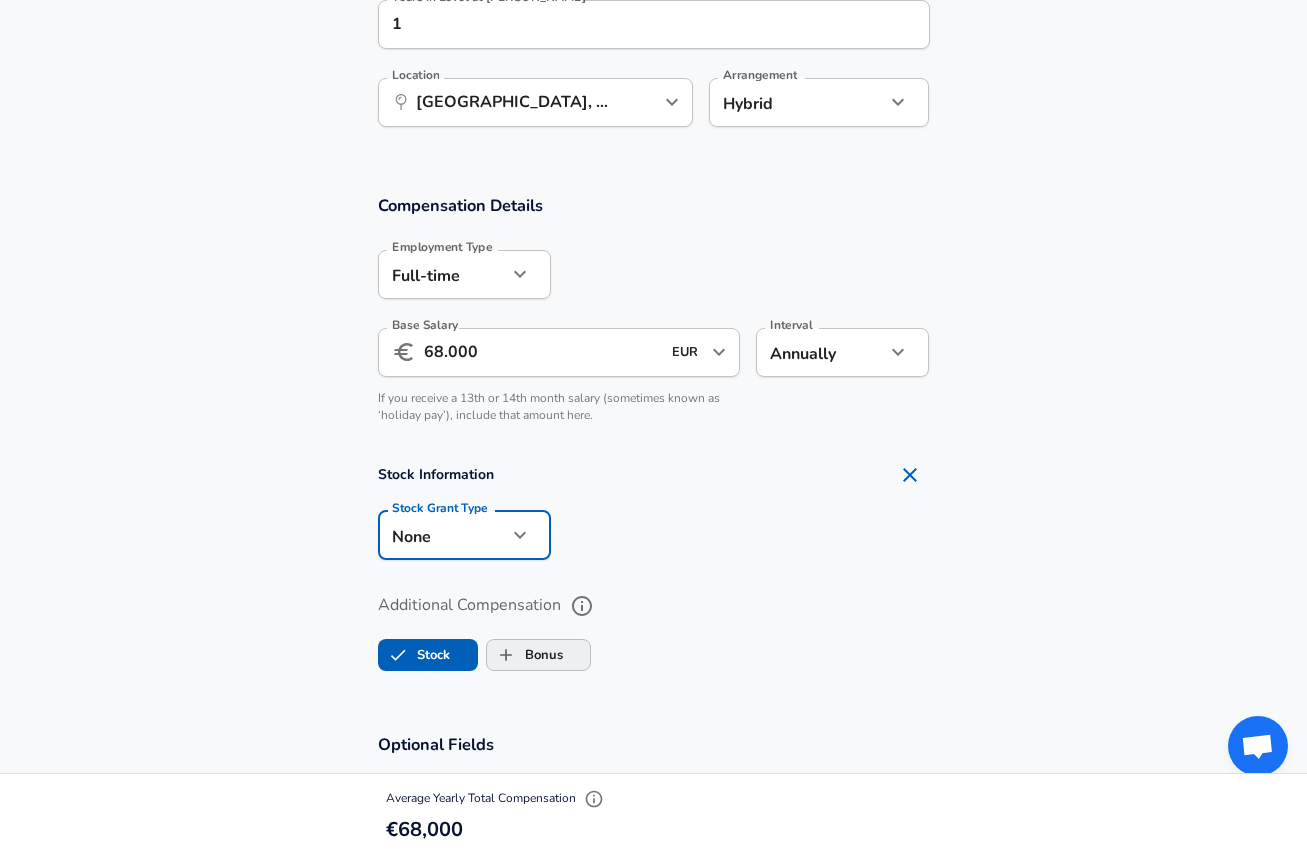 click on "Bonus" at bounding box center (525, 655) 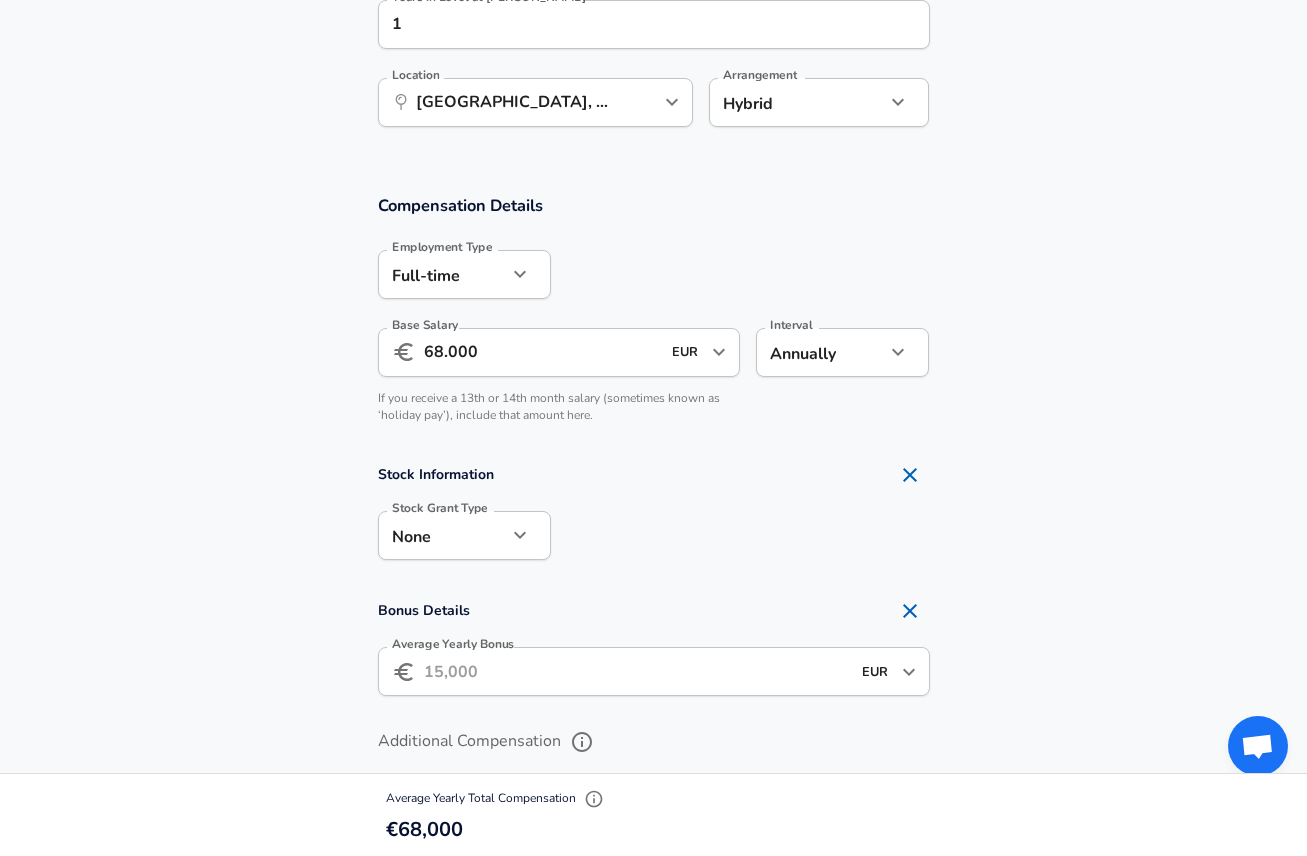 click on "Average Yearly Bonus" at bounding box center [637, 671] 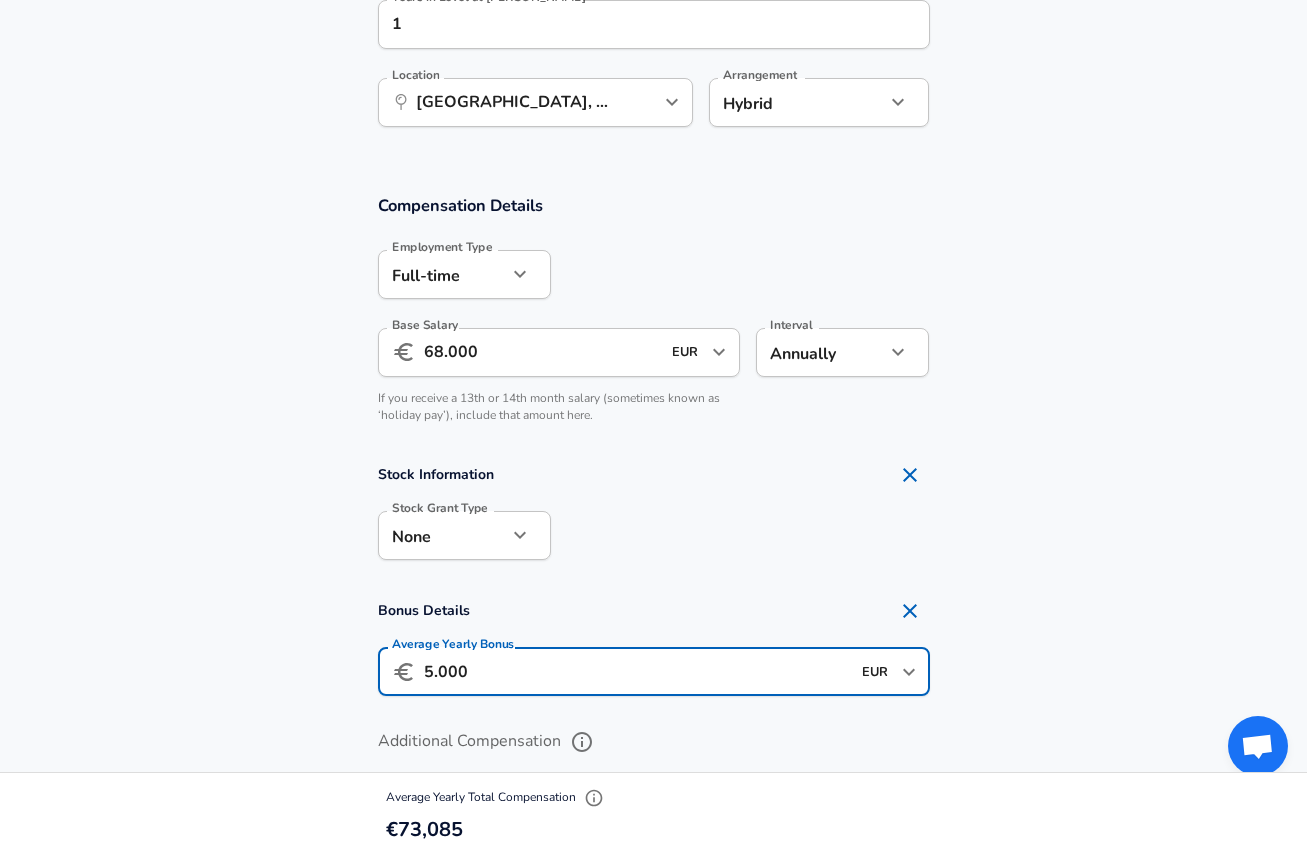 type on "5.000" 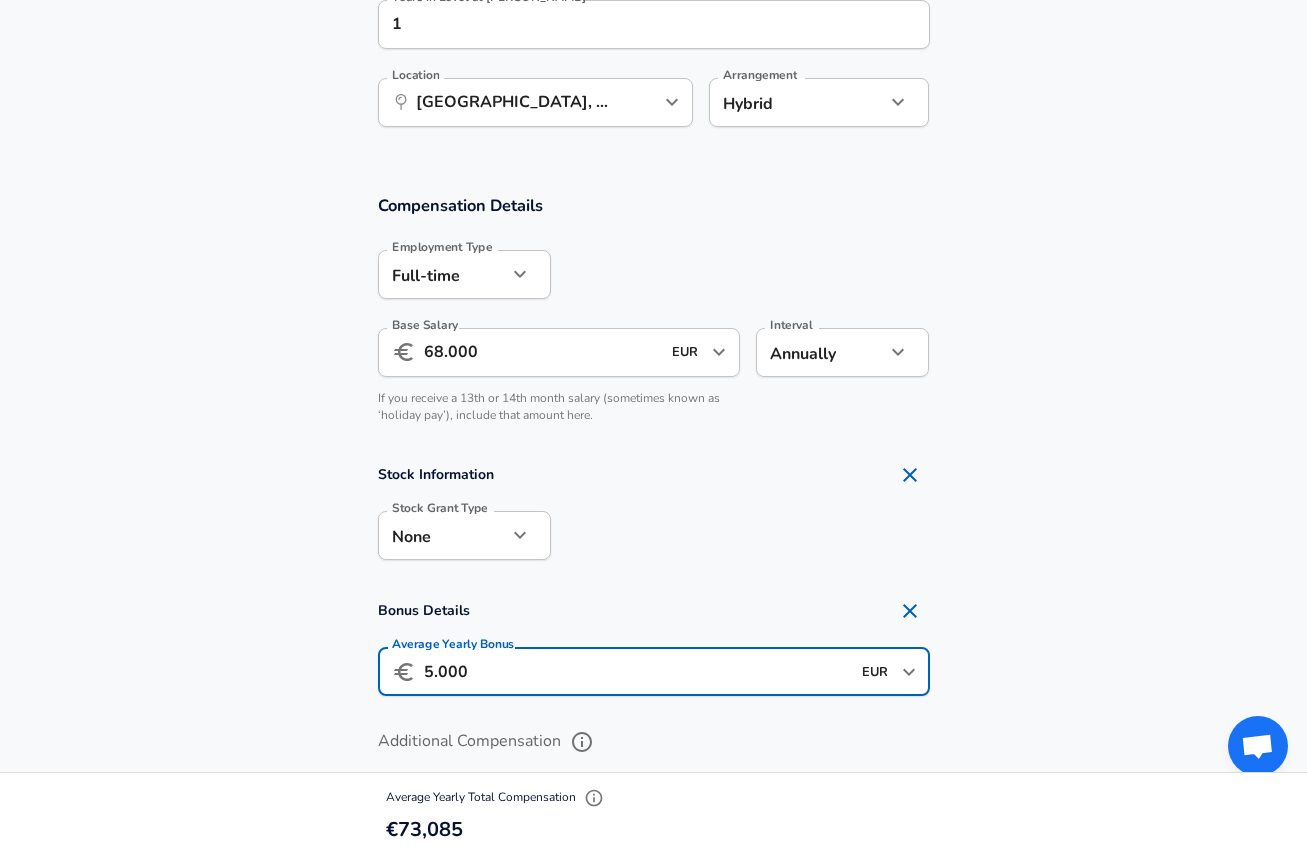 click on "Stock Information  Stock Grant Type None none Stock Grant Type" at bounding box center (653, 514) 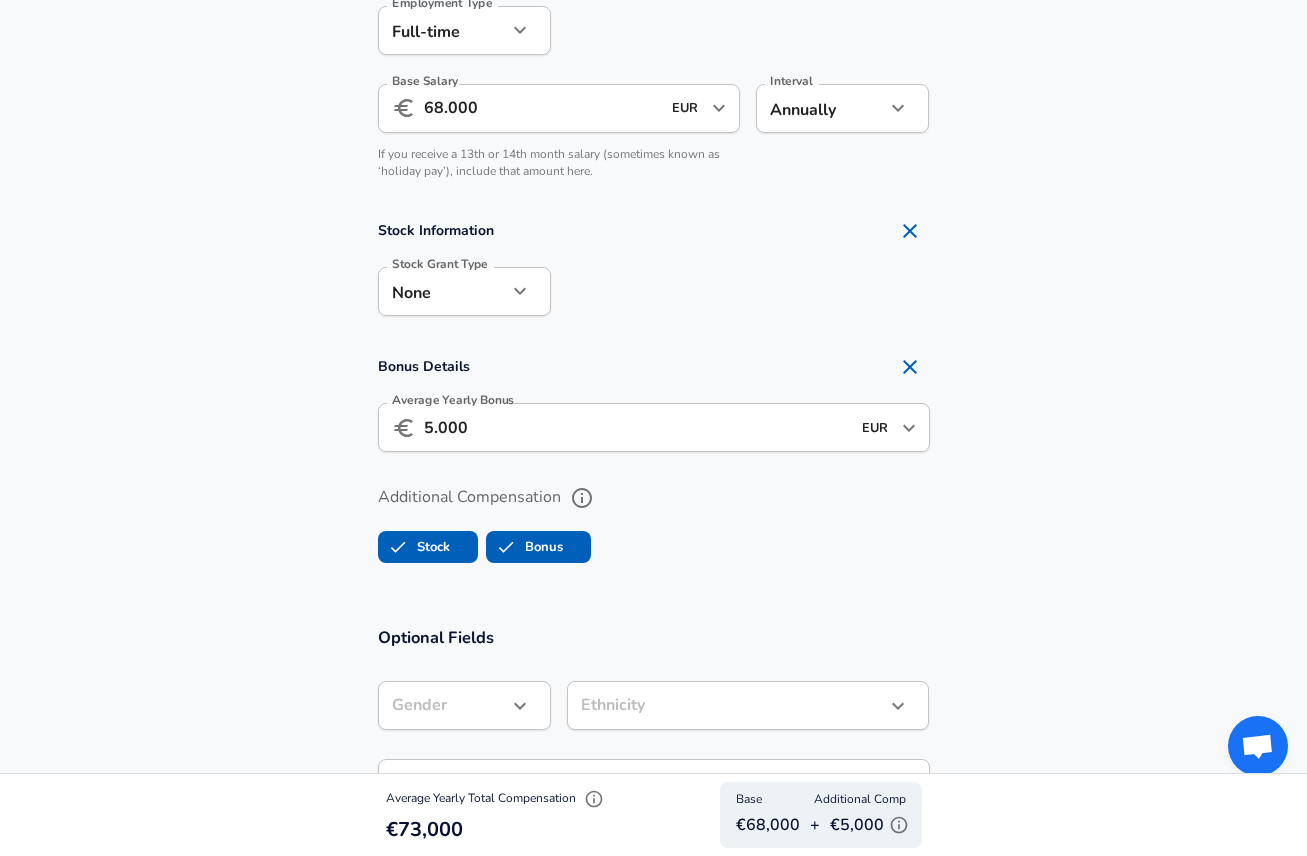 scroll, scrollTop: 1349, scrollLeft: 0, axis: vertical 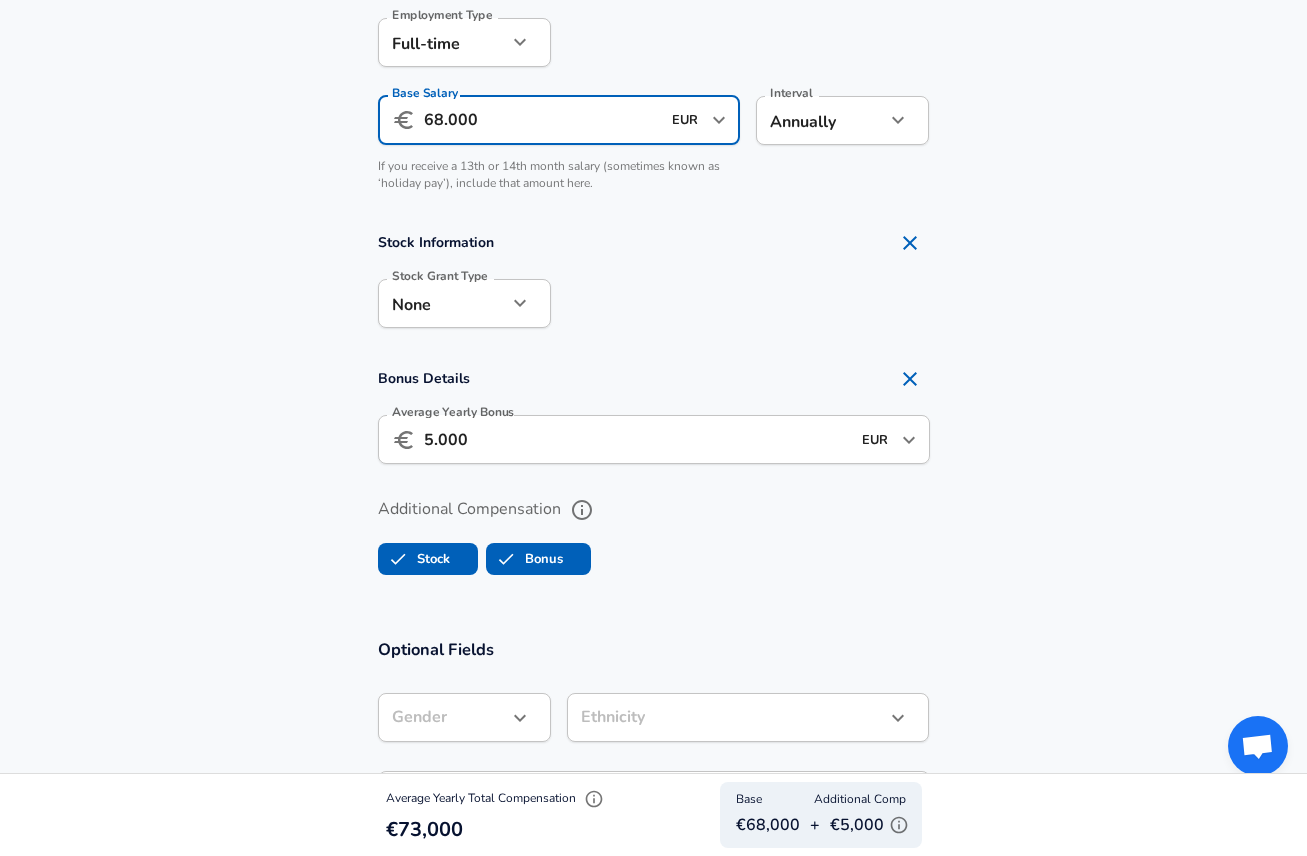 click on "68.000" at bounding box center [542, 120] 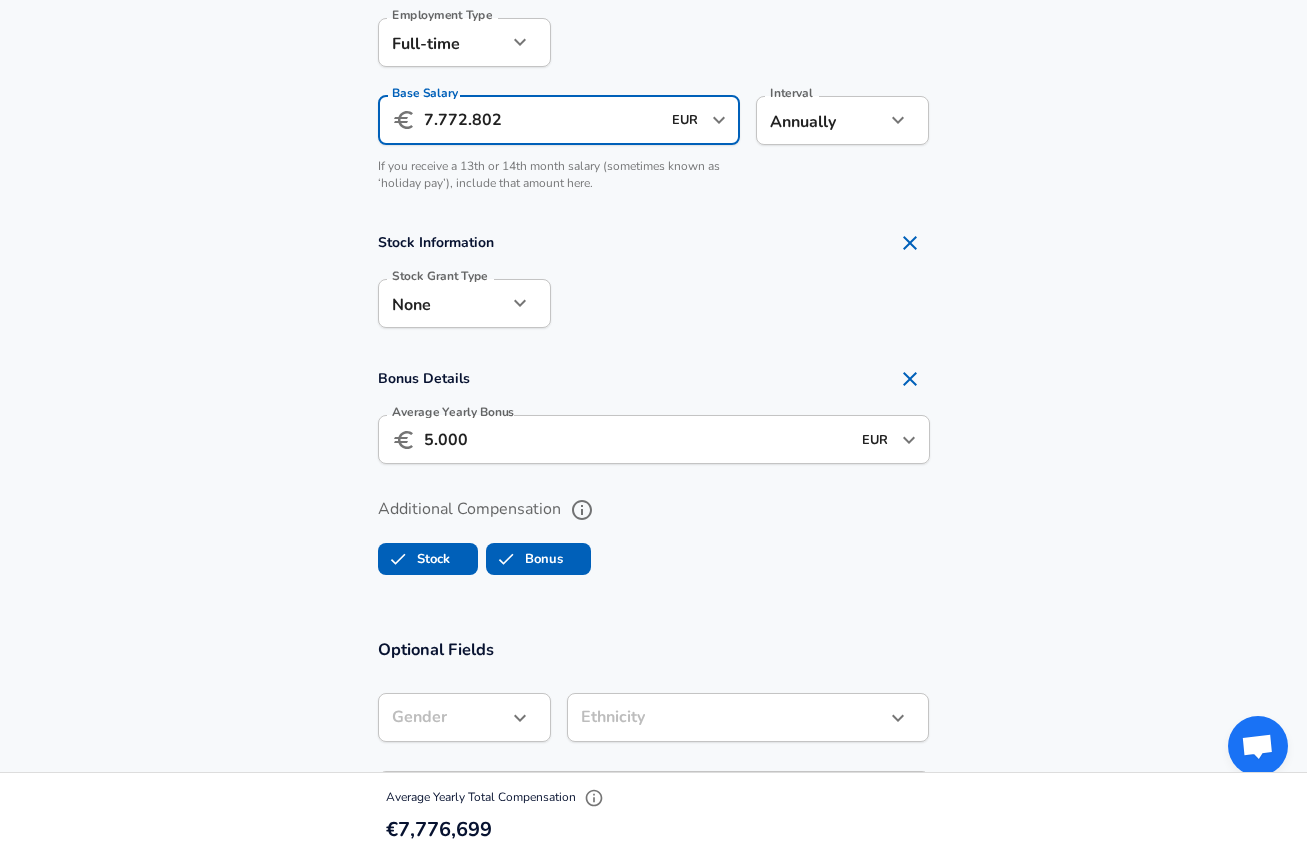 drag, startPoint x: 534, startPoint y: 128, endPoint x: 422, endPoint y: 108, distance: 113.7717 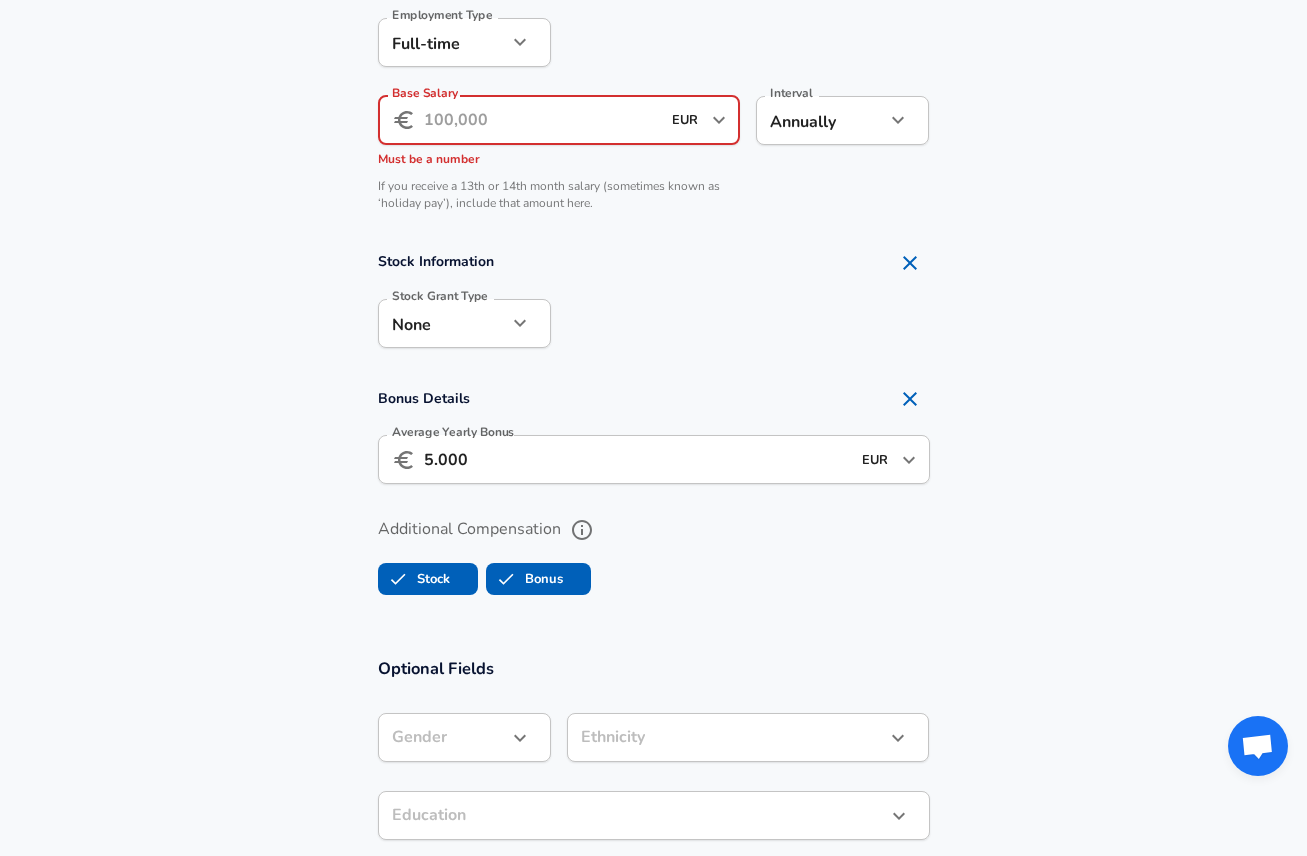 click on "We value your privacy We use cookies to enhance your browsing experience, serve personalized ads or content, and analyze our traffic. By clicking "Accept All", you consent to our use of cookies. Customize    Accept All   Customize Consent Preferences   We use cookies to help you navigate efficiently and perform certain functions. You will find detailed information about all cookies under each consent category below. The cookies that are categorized as "Necessary" are stored on your browser as they are essential for enabling the basic functionalities of the site. ...  Show more Necessary Always Active Necessary cookies are required to enable the basic features of this site, such as providing secure log-in or adjusting your consent preferences. These cookies do not store any personally identifiable data. Cookie _GRECAPTCHA Duration 5 months 27 days Description Google Recaptcha service sets this cookie to identify bots to protect the website against malicious spam attacks. Cookie __stripe_mid Duration 1 year MR" at bounding box center [653, -921] 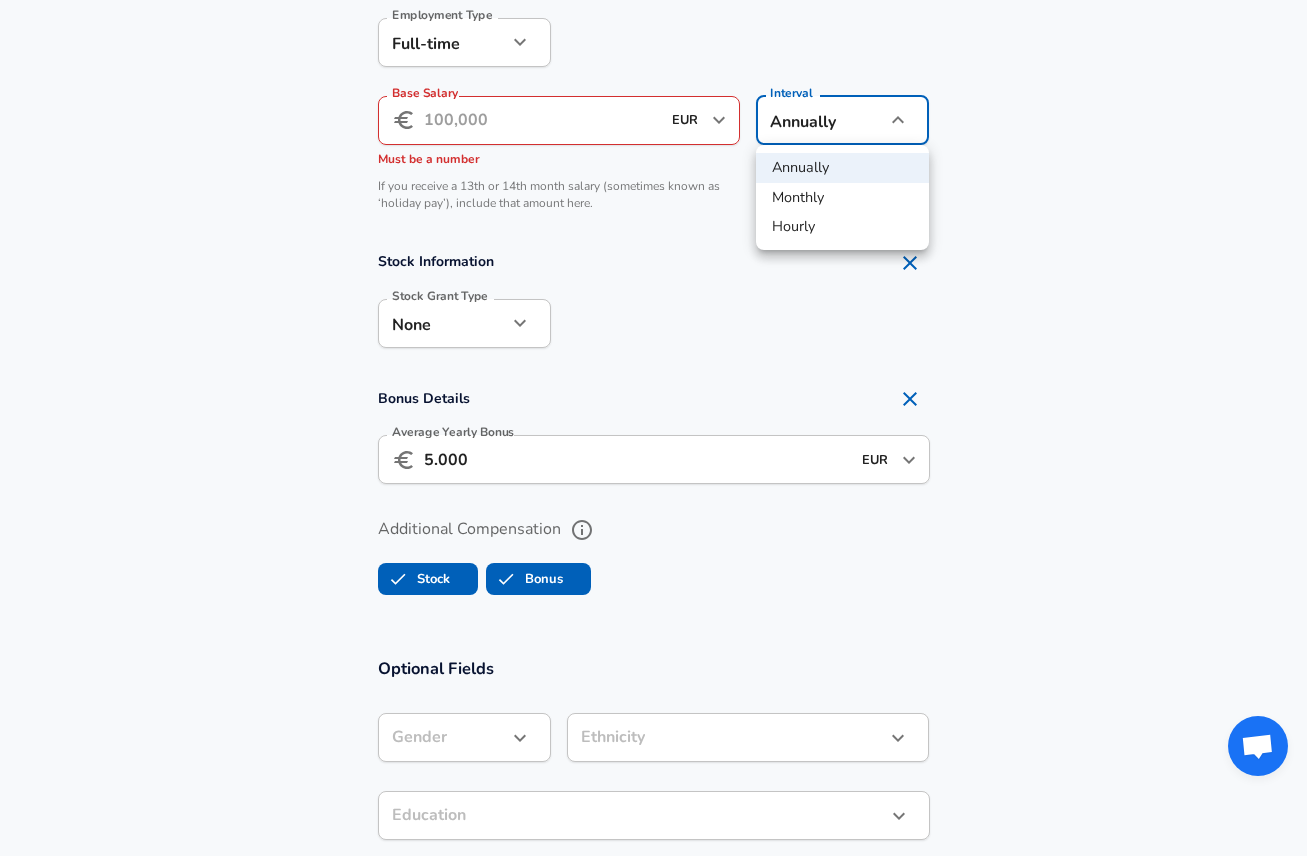 click on "Annually" at bounding box center (842, 168) 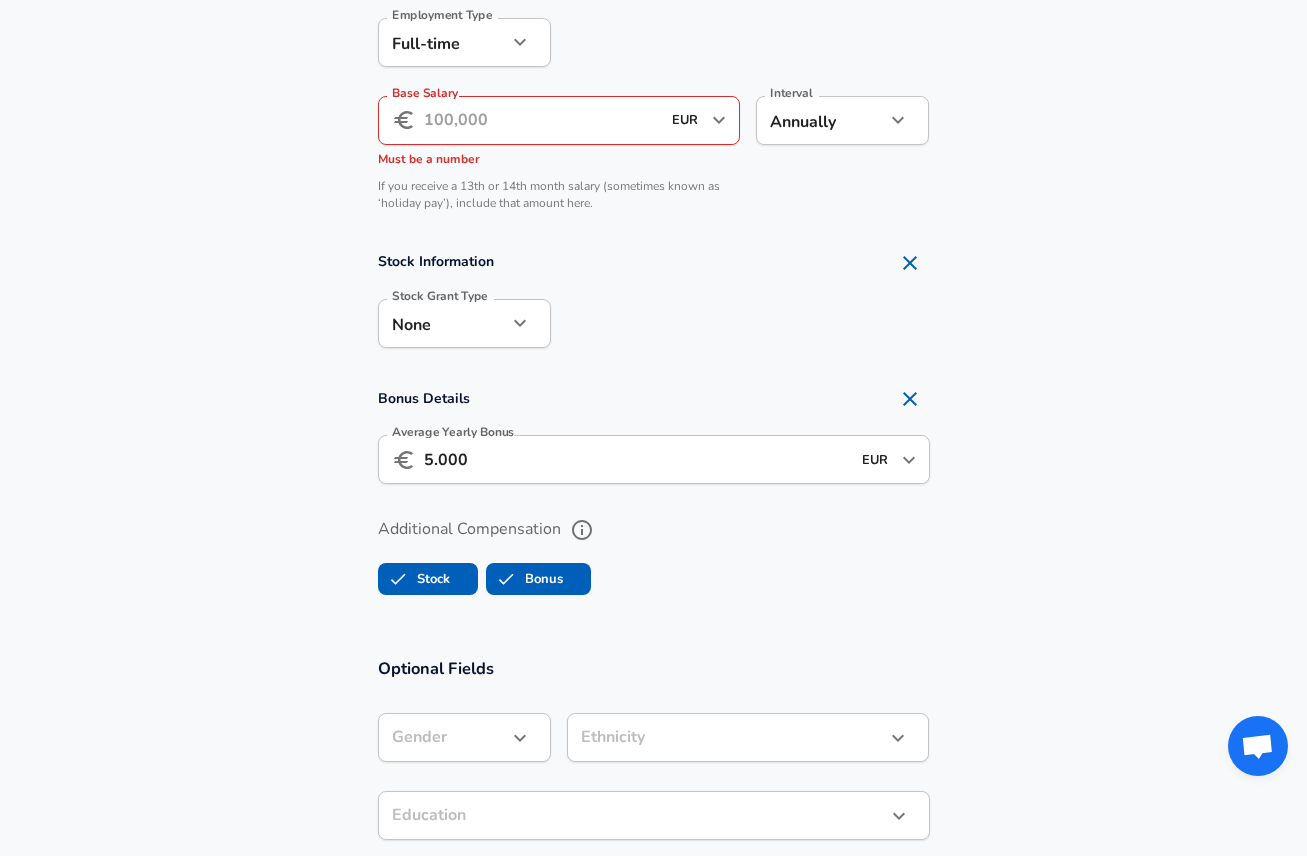 click on "Base Salary" at bounding box center [542, 120] 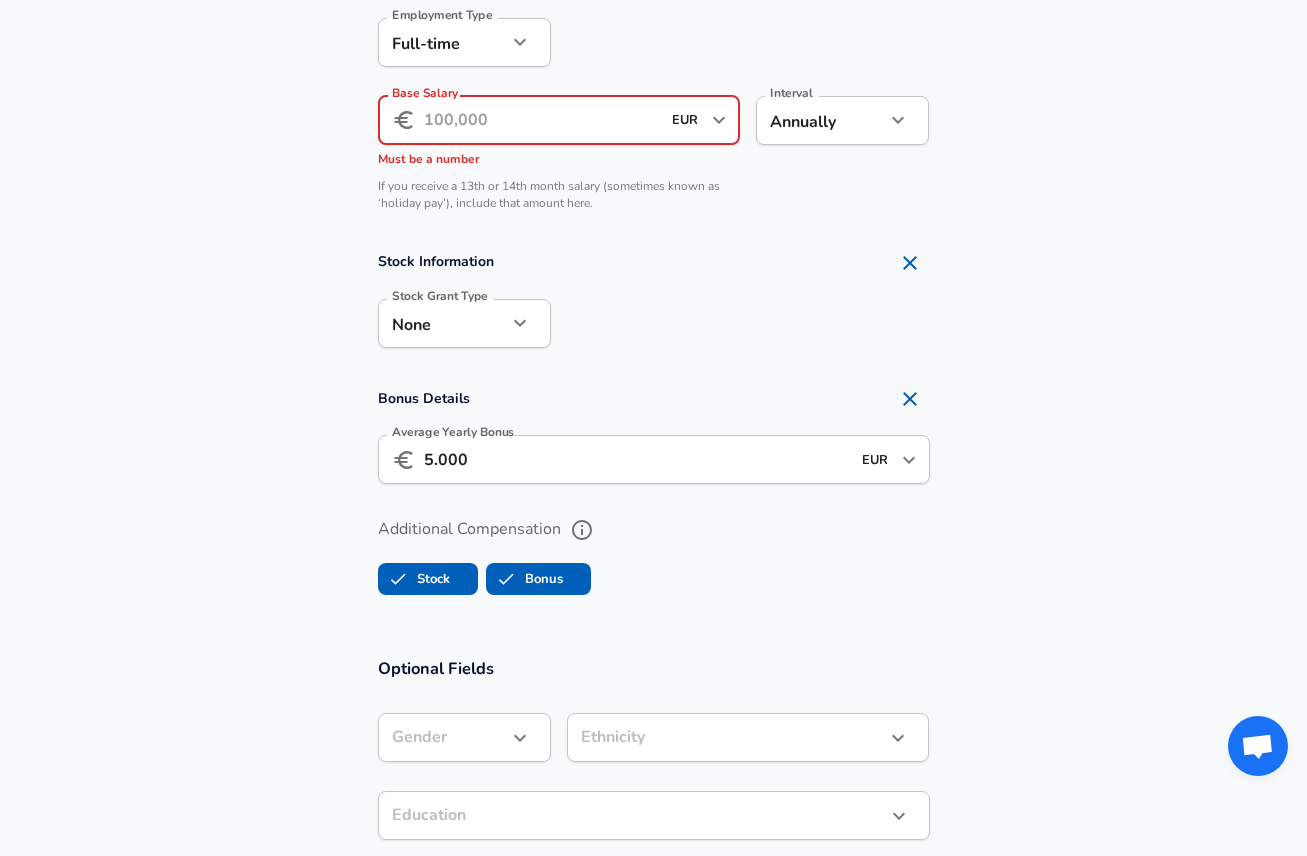 paste on "7.772.802" 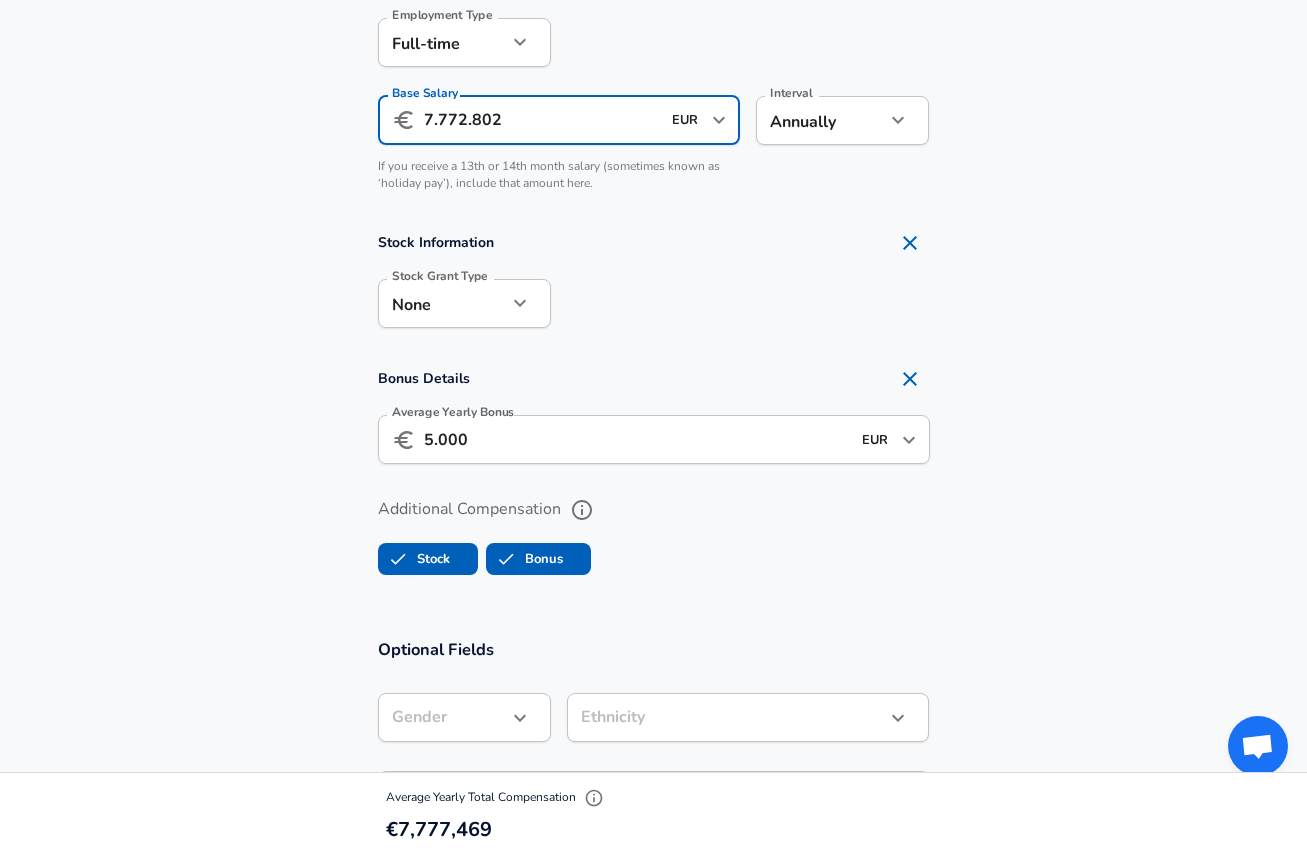 click on "7.772.802" at bounding box center [542, 120] 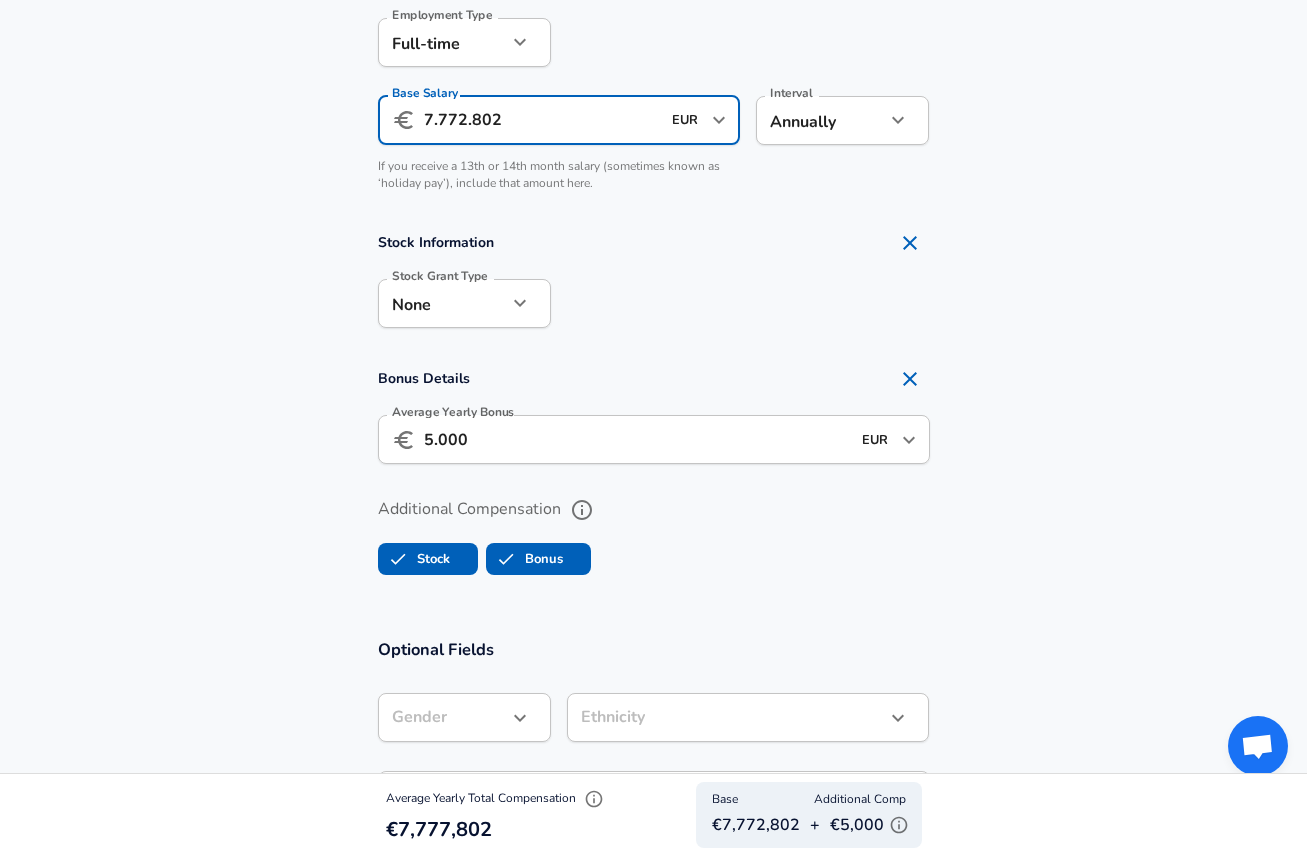 click on "7.772.802" at bounding box center [542, 120] 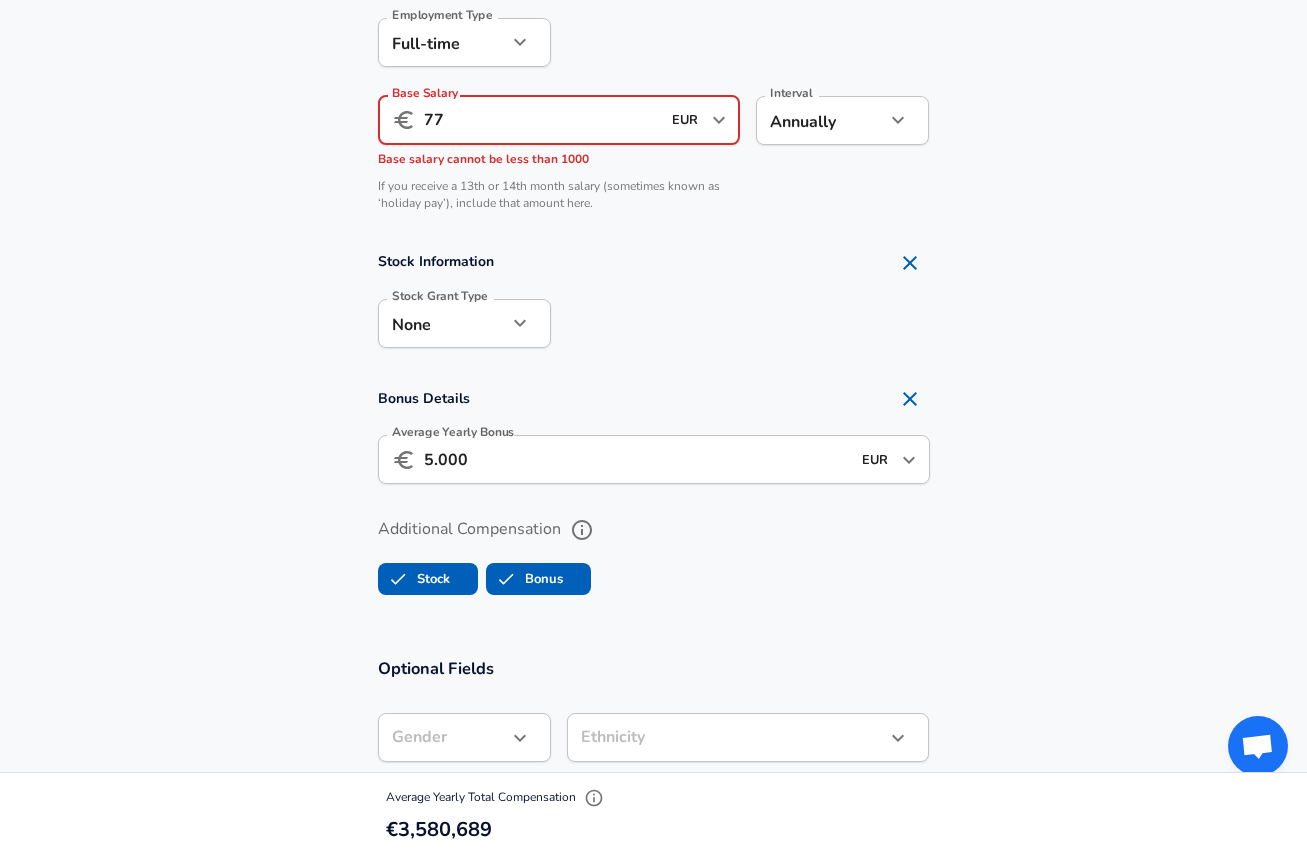 type on "7" 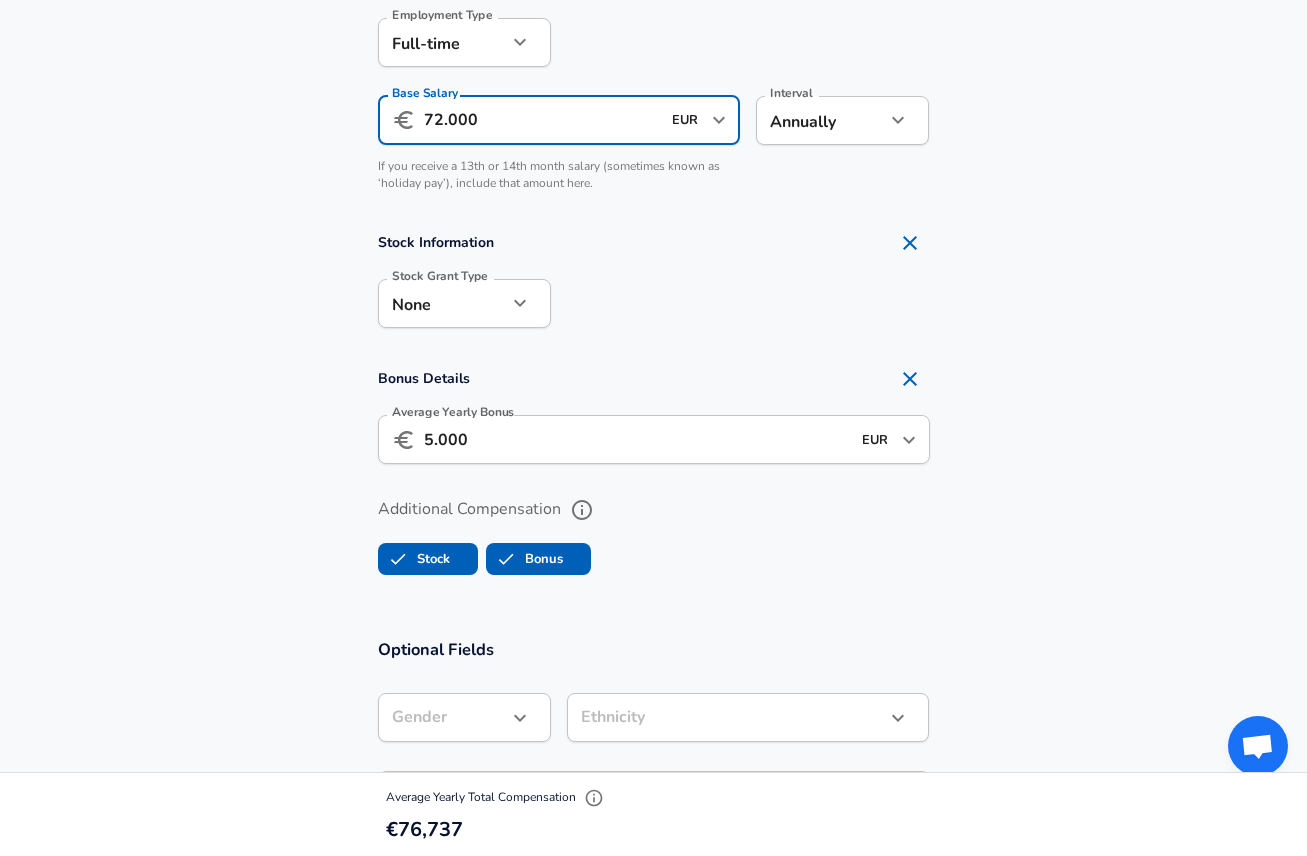 type on "72.000" 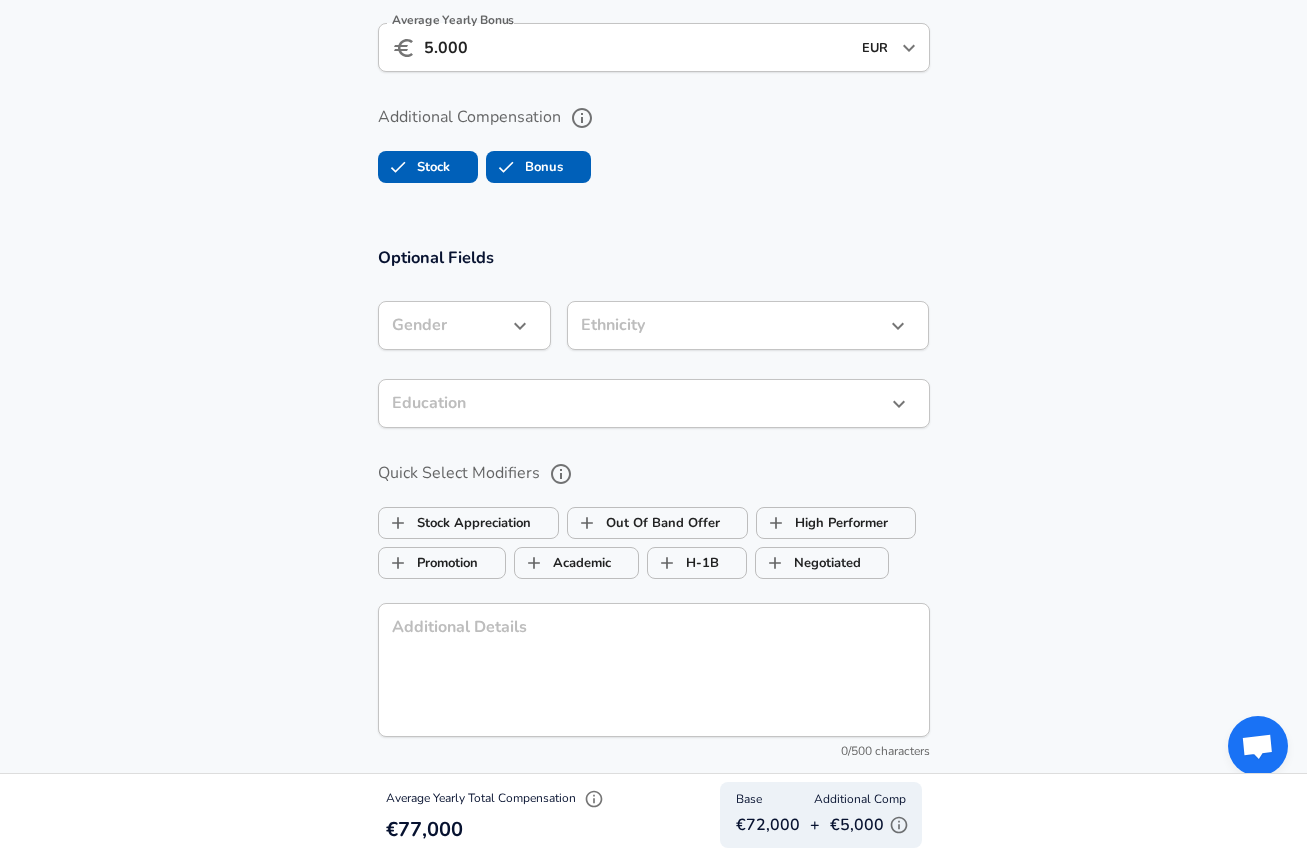 scroll, scrollTop: 1747, scrollLeft: 0, axis: vertical 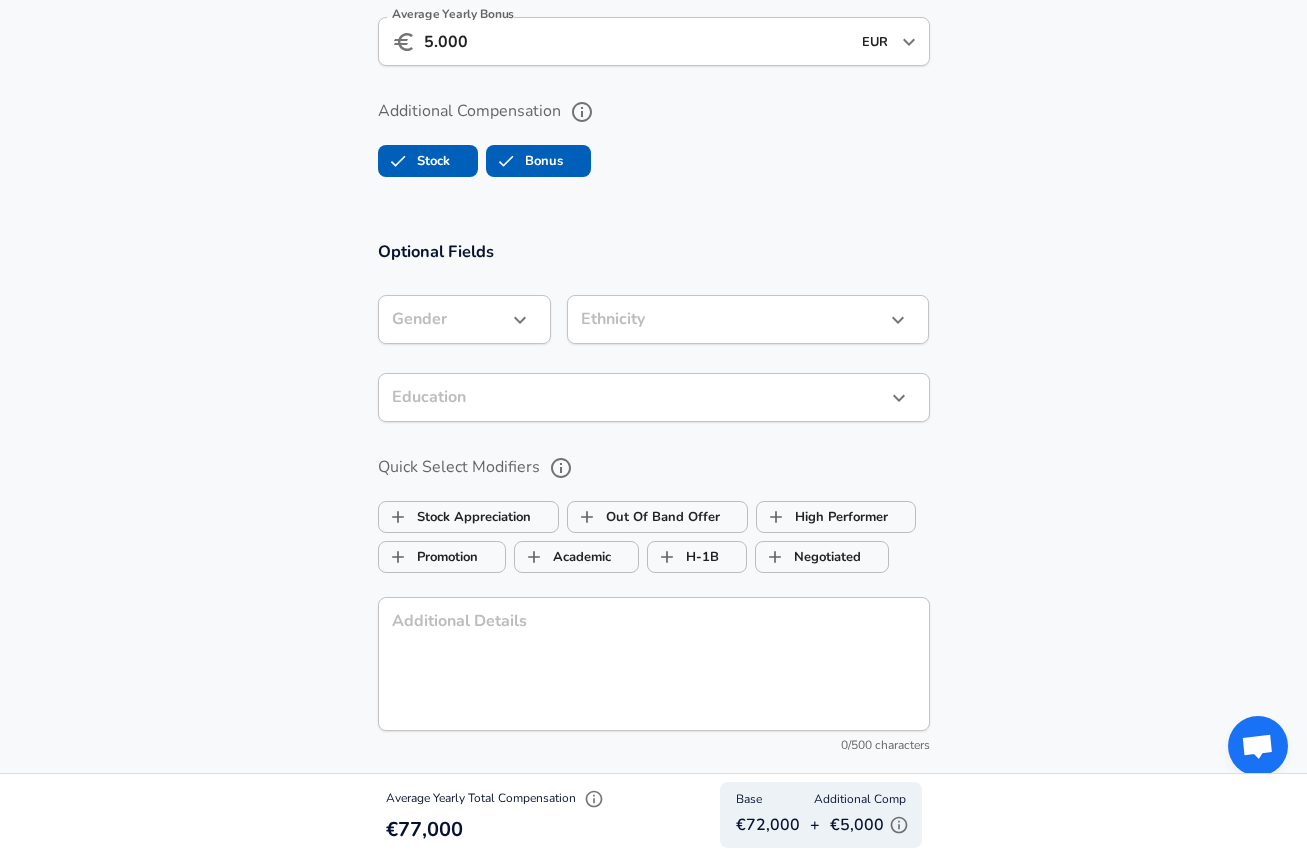 click on "We value your privacy We use cookies to enhance your browsing experience, serve personalized ads or content, and analyze our traffic. By clicking "Accept All", you consent to our use of cookies. Customize    Accept All   Customize Consent Preferences   We use cookies to help you navigate efficiently and perform certain functions. You will find detailed information about all cookies under each consent category below. The cookies that are categorized as "Necessary" are stored on your browser as they are essential for enabling the basic functionalities of the site. ...  Show more Necessary Always Active Necessary cookies are required to enable the basic features of this site, such as providing secure log-in or adjusting your consent preferences. These cookies do not store any personally identifiable data. Cookie _GRECAPTCHA Duration 5 months 27 days Description Google Recaptcha service sets this cookie to identify bots to protect the website against malicious spam attacks. Cookie __stripe_mid Duration 1 year MR" at bounding box center [653, -1319] 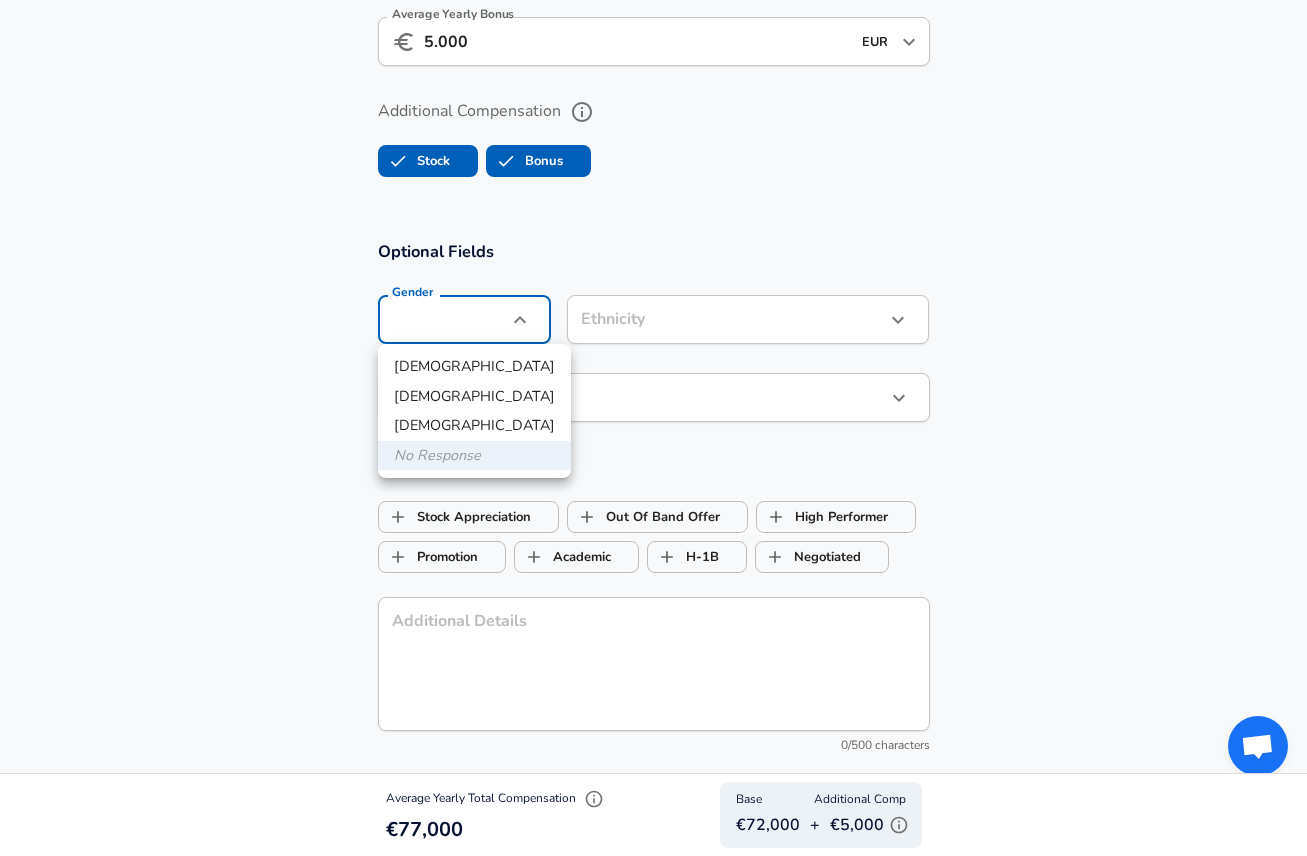 click on "[DEMOGRAPHIC_DATA]" at bounding box center [474, 367] 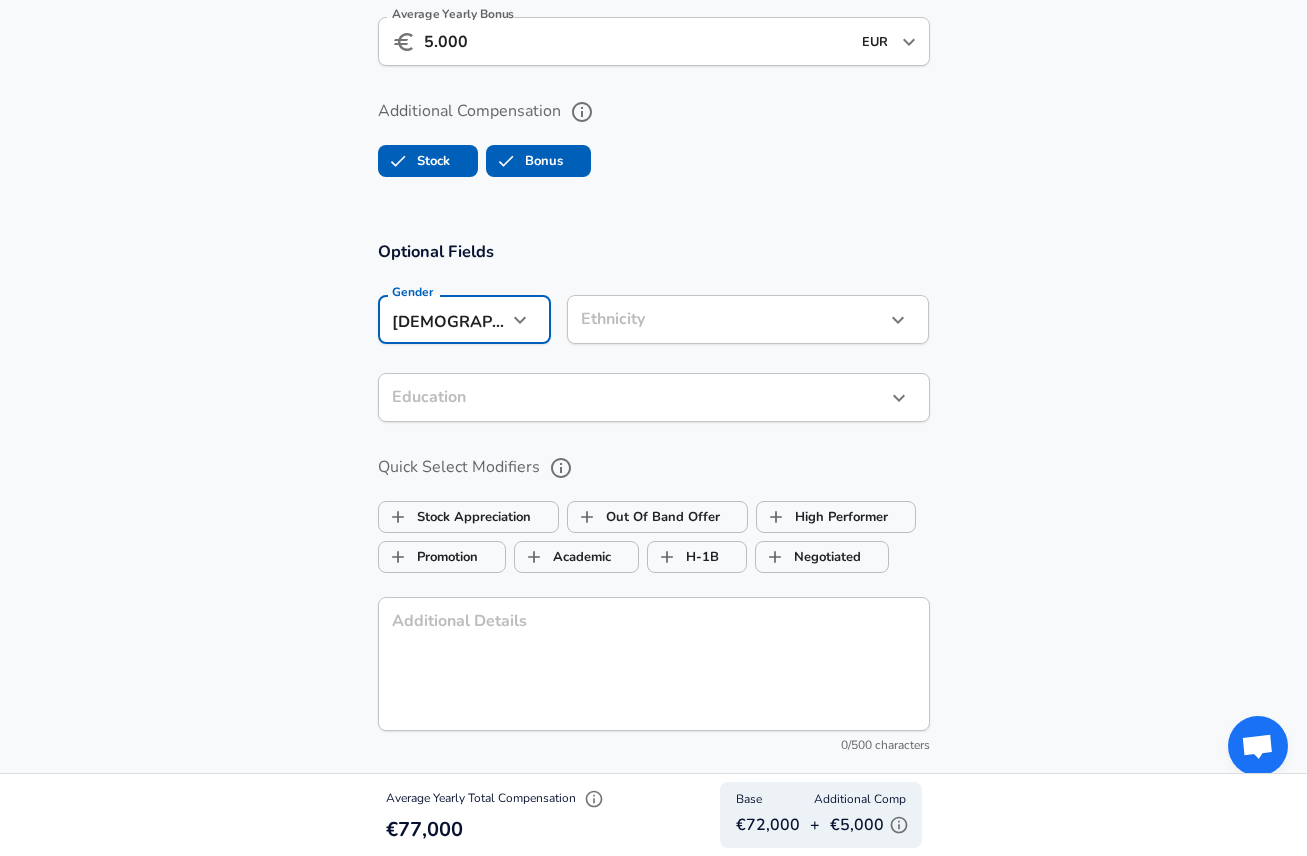 click on "We value your privacy We use cookies to enhance your browsing experience, serve personalized ads or content, and analyze our traffic. By clicking "Accept All", you consent to our use of cookies. Customize    Accept All   Customize Consent Preferences   We use cookies to help you navigate efficiently and perform certain functions. You will find detailed information about all cookies under each consent category below. The cookies that are categorized as "Necessary" are stored on your browser as they are essential for enabling the basic functionalities of the site. ...  Show more Necessary Always Active Necessary cookies are required to enable the basic features of this site, such as providing secure log-in or adjusting your consent preferences. These cookies do not store any personally identifiable data. Cookie _GRECAPTCHA Duration 5 months 27 days Description Google Recaptcha service sets this cookie to identify bots to protect the website against malicious spam attacks. Cookie __stripe_mid Duration 1 year MR" at bounding box center [653, -1319] 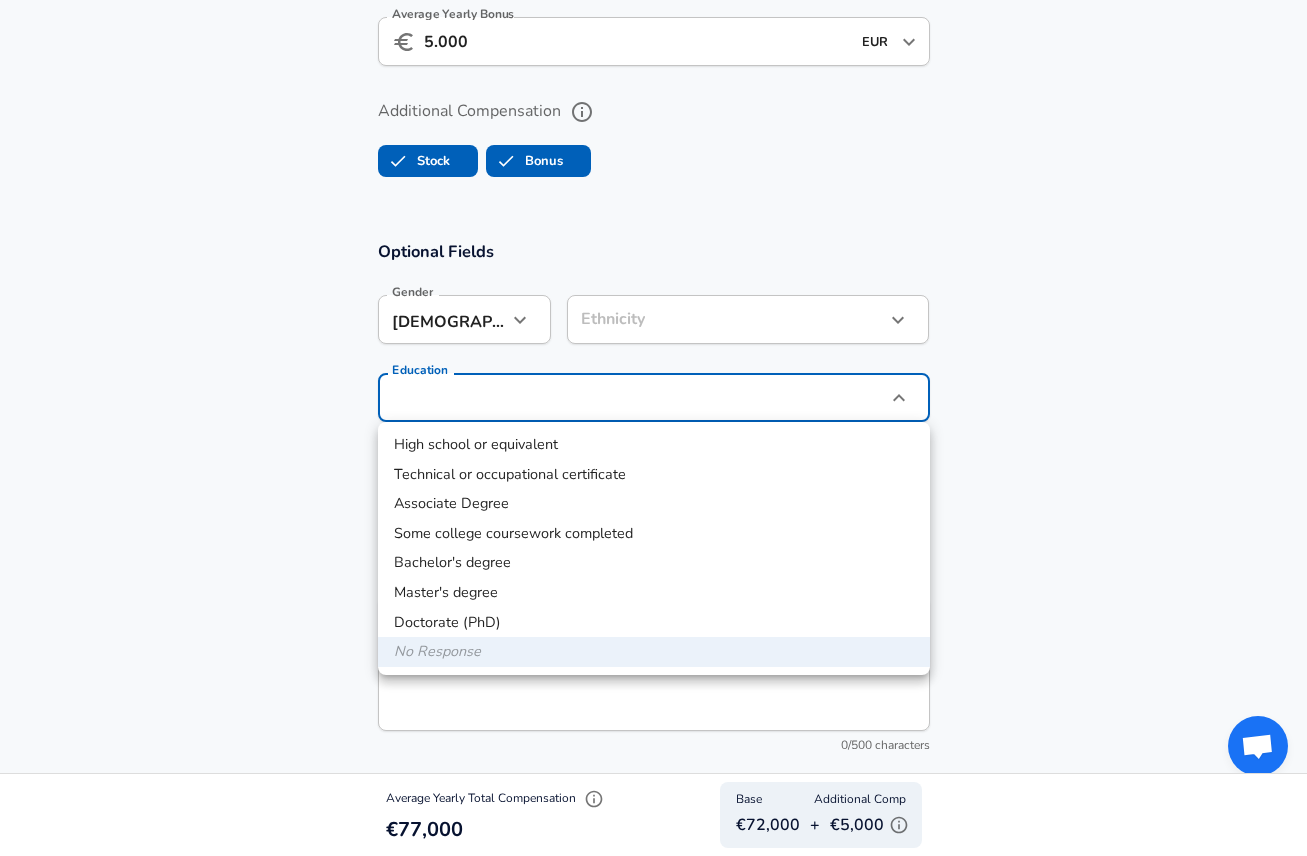 click on "Bachelor's degree" at bounding box center [654, 563] 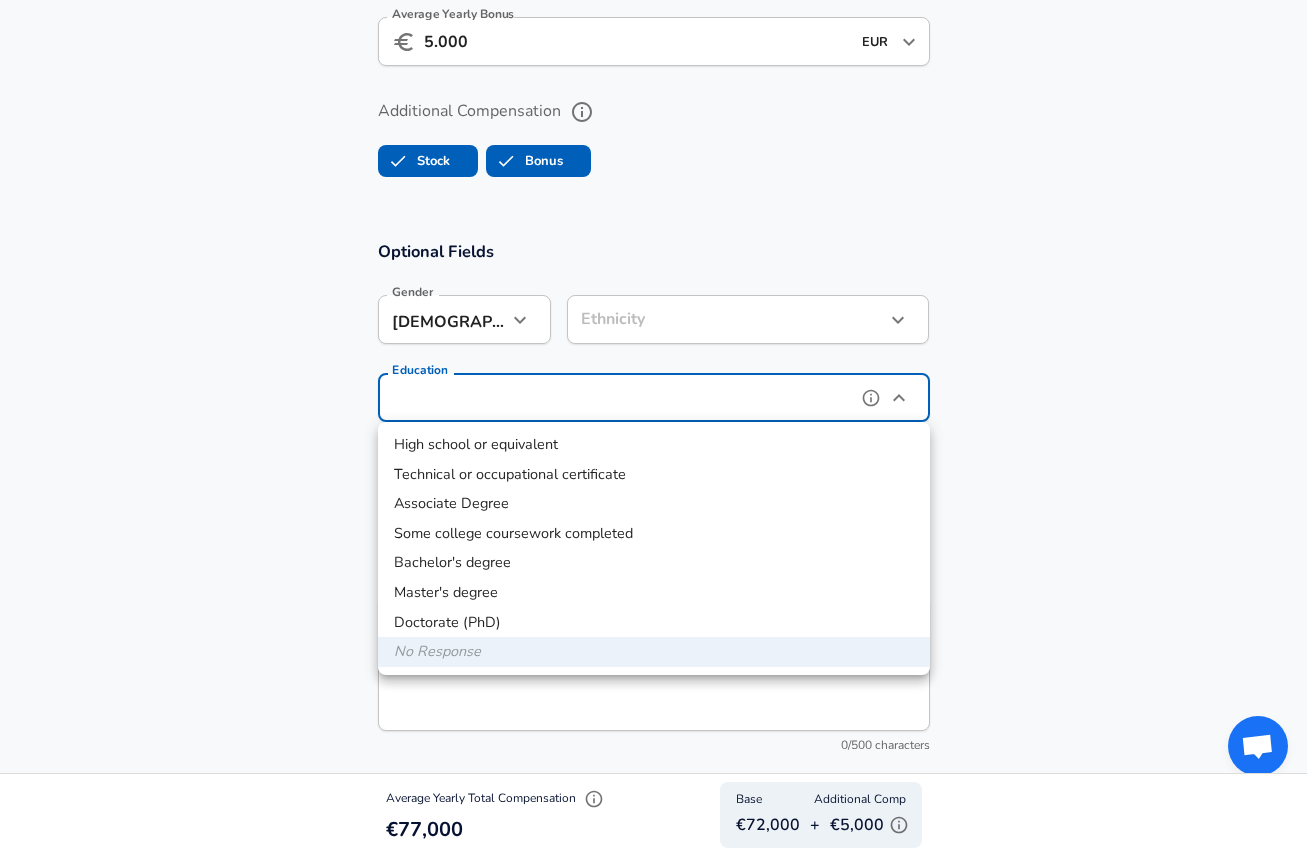 type on "Bachelors degree" 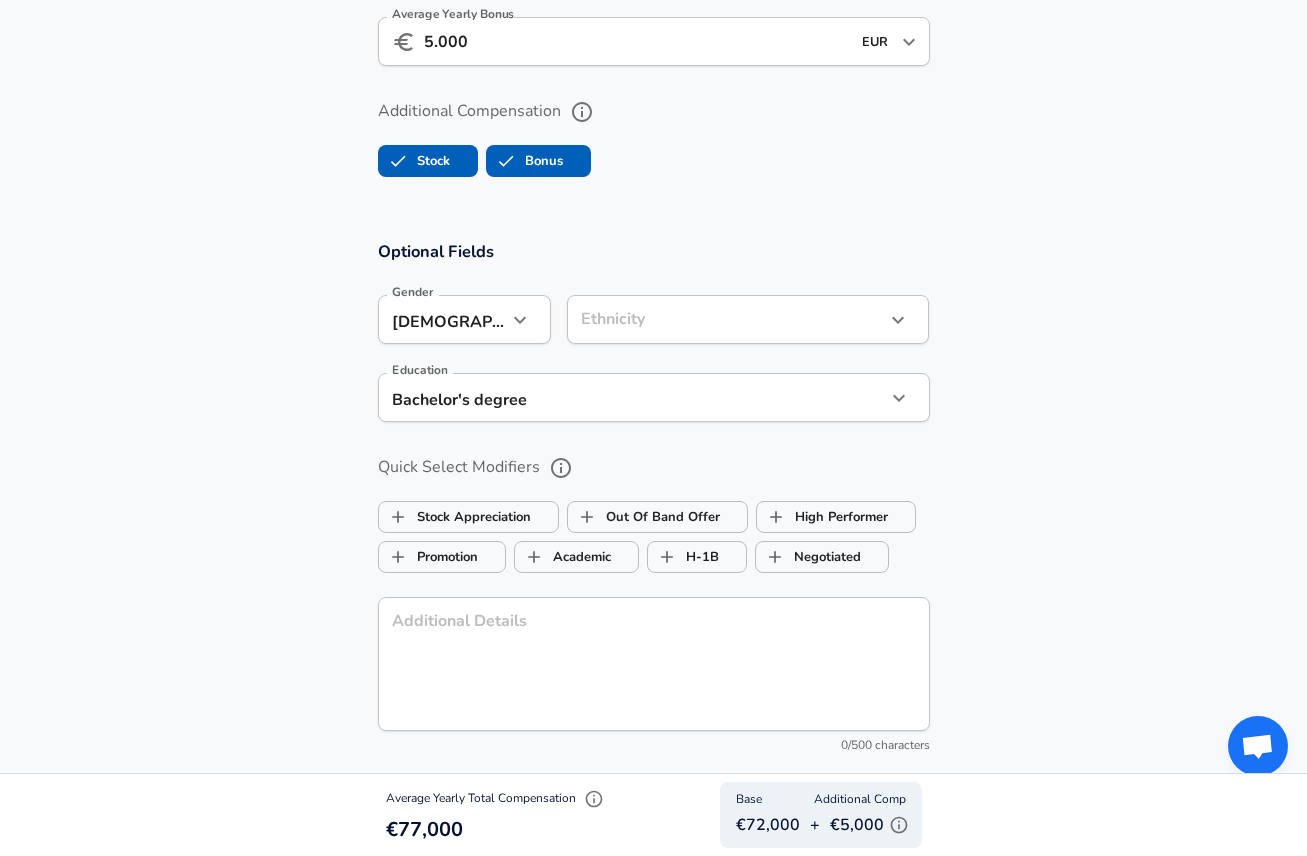 click on "Optional Fields Gender [DEMOGRAPHIC_DATA] [DEMOGRAPHIC_DATA] Gender Ethnicity ​ Ethnicity Education Bachelor's degree Bachelors degree Education Quick Select Modifiers   Stock Appreciation Out Of Band Offer High Performer Promotion Academic H-1B Negotiated Additional Details x Additional Details 0 /500 characters Email Address Email Address   Providing an email allows for editing or removal of your submission. We may also reach out if we have any questions. Your email will not be published." at bounding box center [653, 565] 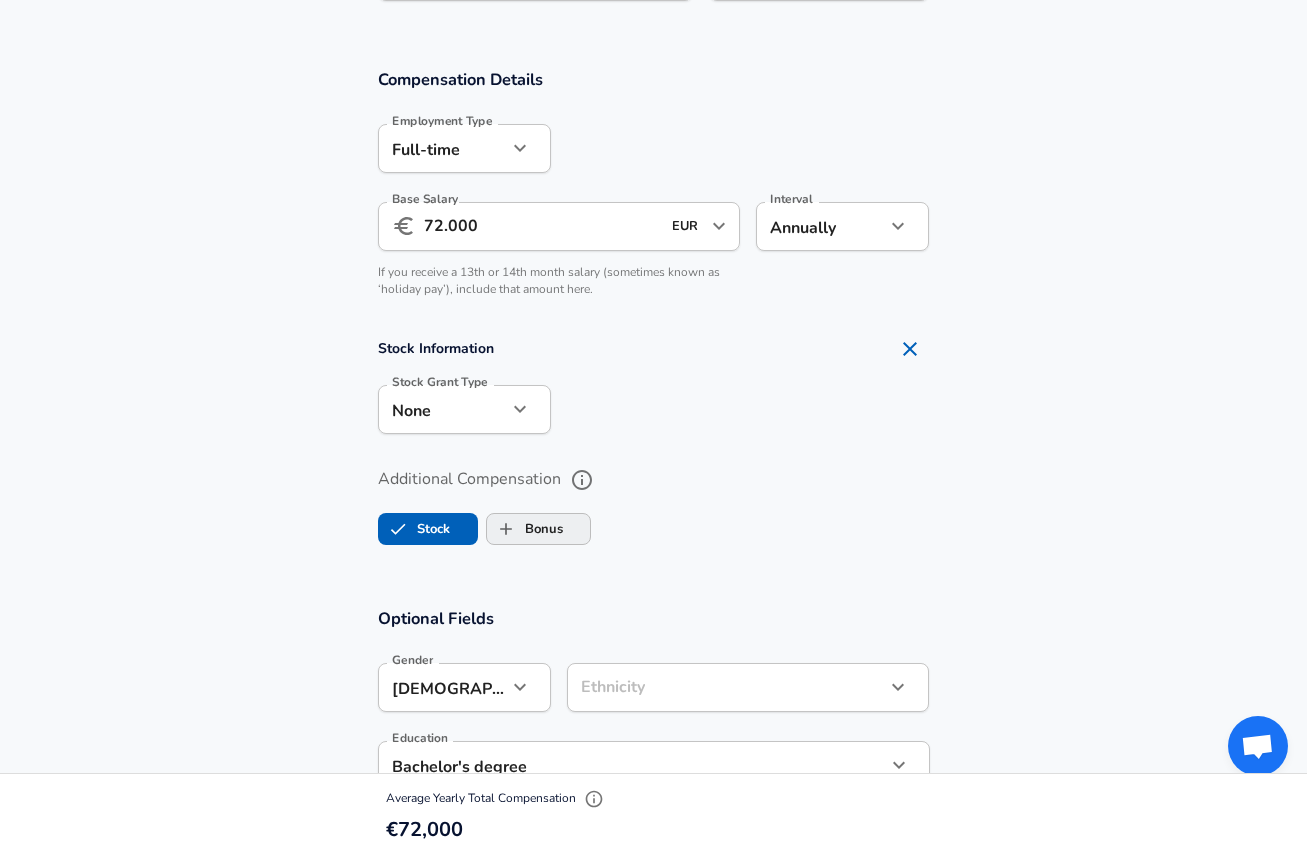 scroll, scrollTop: 1369, scrollLeft: 0, axis: vertical 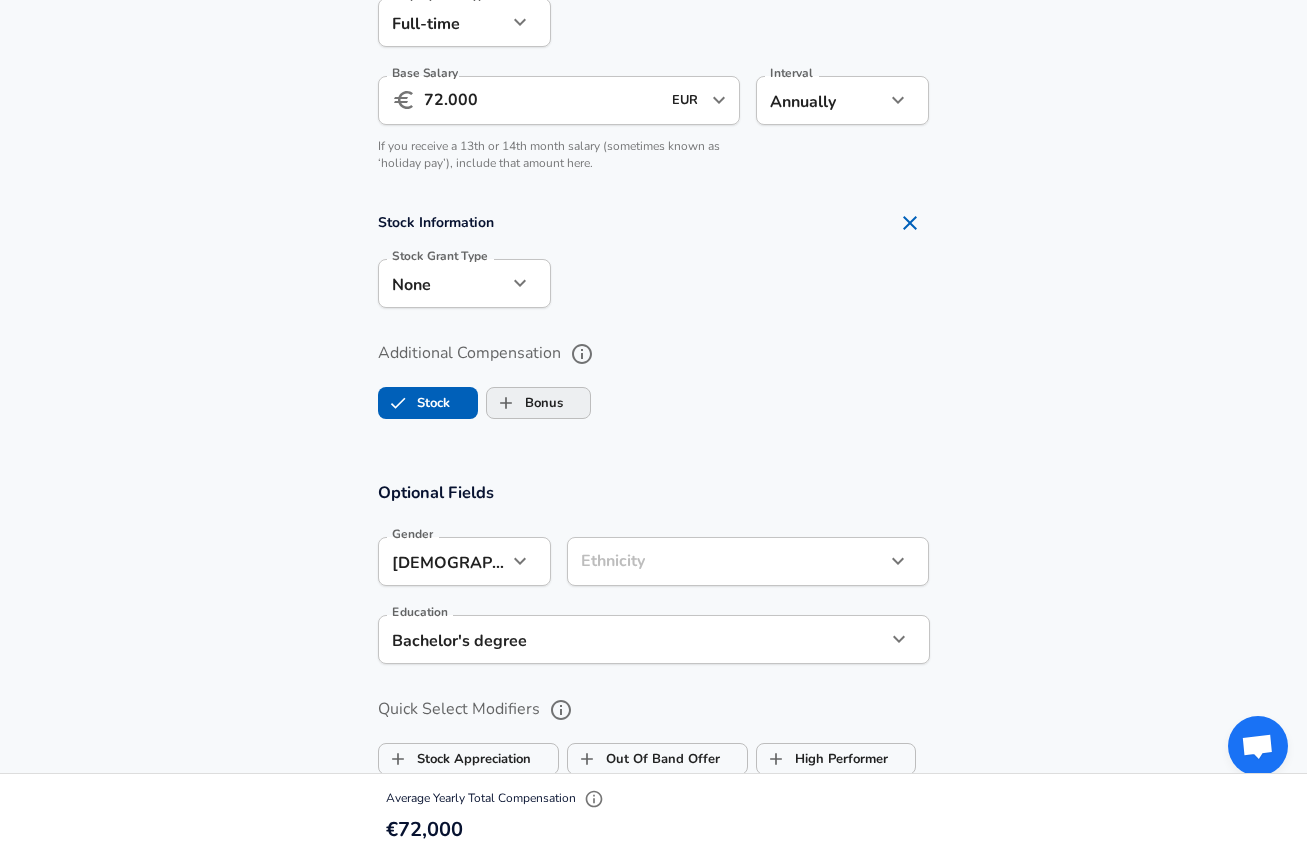 click on "Bonus" at bounding box center (525, 403) 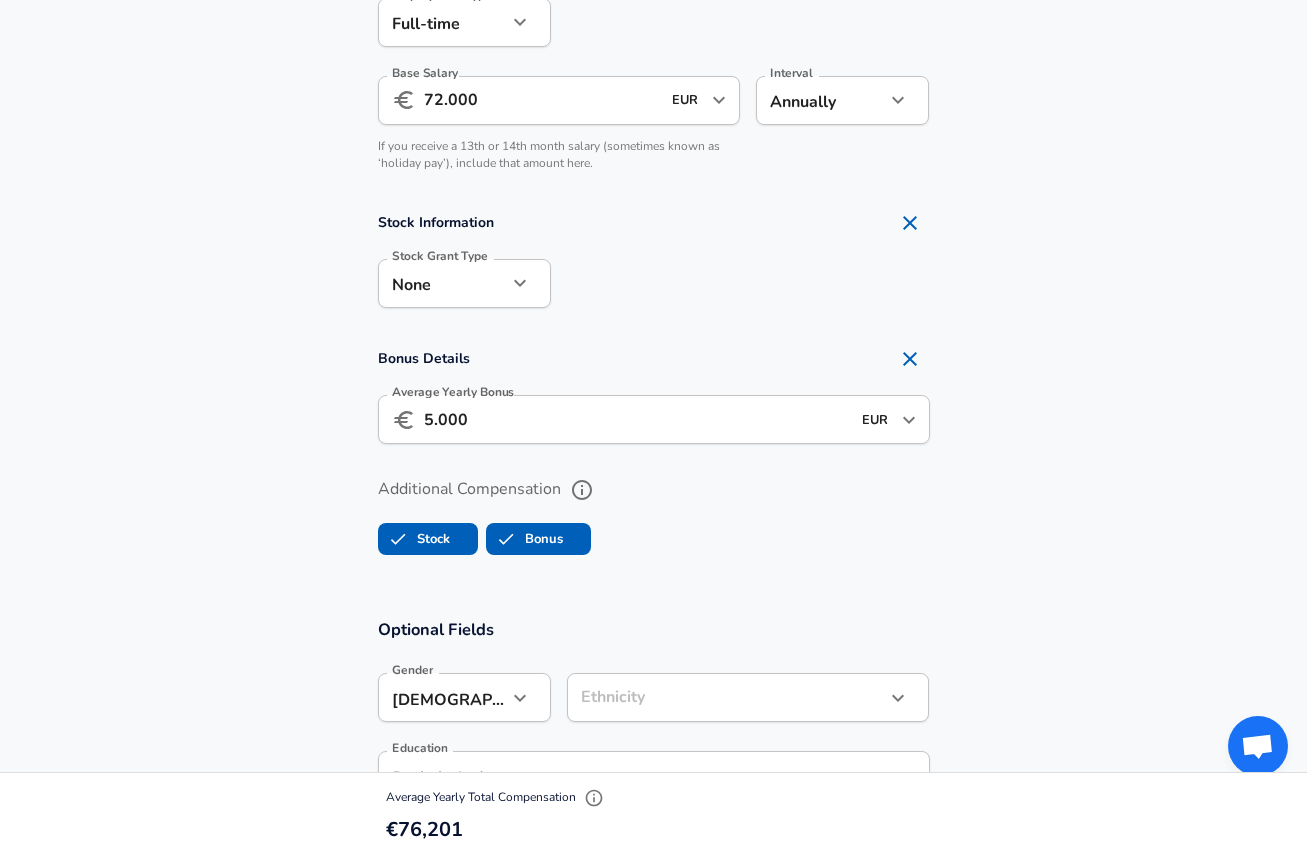 click on "Stock" at bounding box center [414, 539] 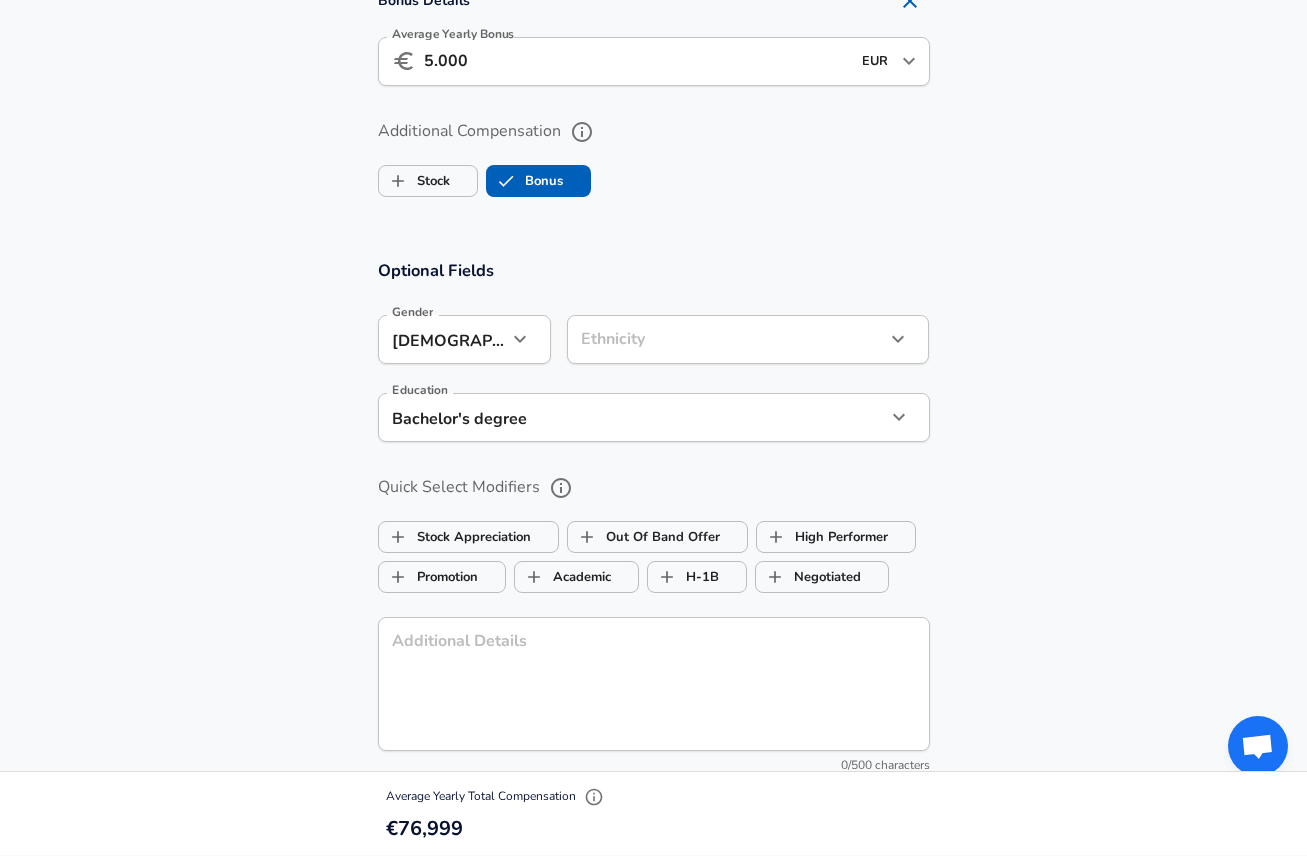 scroll, scrollTop: 1609, scrollLeft: 0, axis: vertical 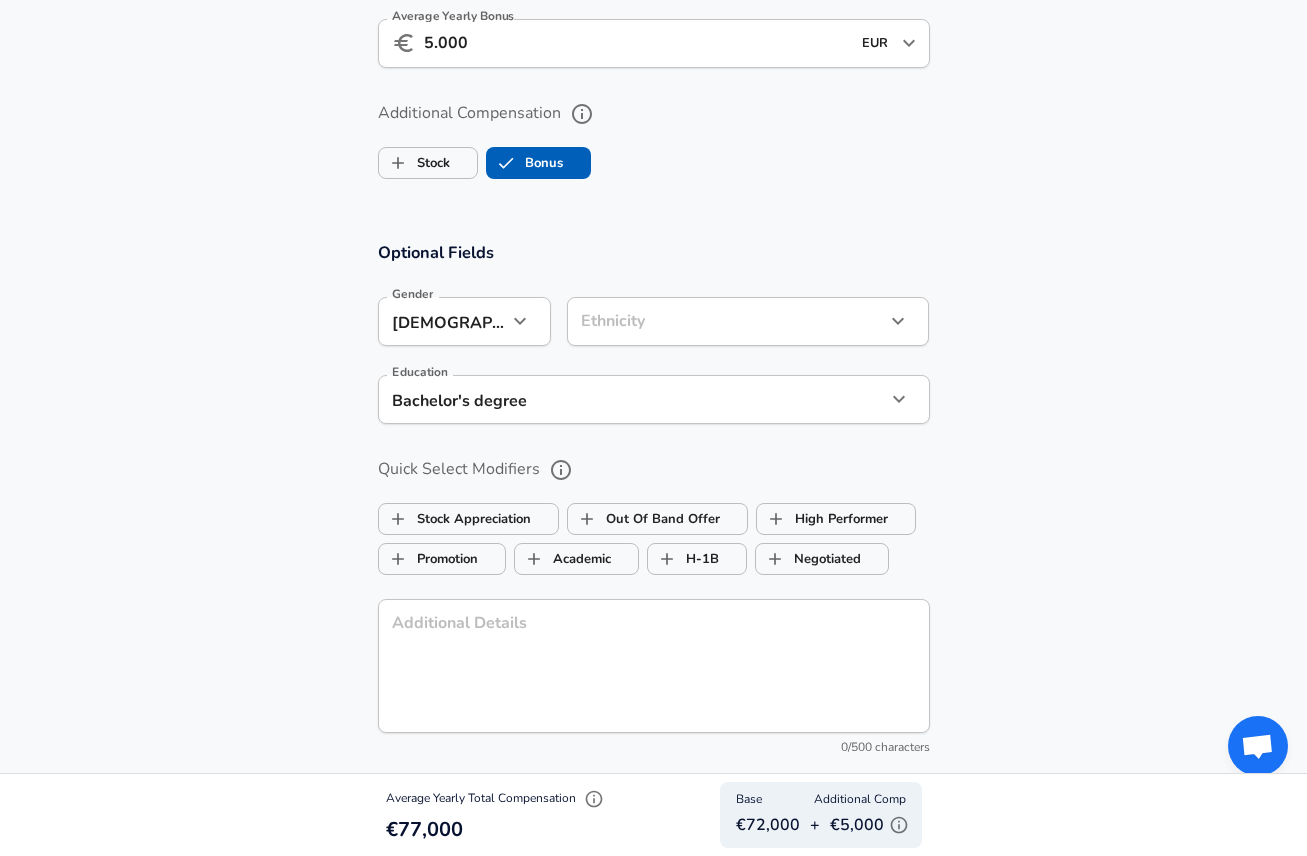 click on "We value your privacy We use cookies to enhance your browsing experience, serve personalized ads or content, and analyze our traffic. By clicking "Accept All", you consent to our use of cookies. Customize    Accept All   Customize Consent Preferences   We use cookies to help you navigate efficiently and perform certain functions. You will find detailed information about all cookies under each consent category below. The cookies that are categorized as "Necessary" are stored on your browser as they are essential for enabling the basic functionalities of the site. ...  Show more Necessary Always Active Necessary cookies are required to enable the basic features of this site, such as providing secure log-in or adjusting your consent preferences. These cookies do not store any personally identifiable data. Cookie _GRECAPTCHA Duration 5 months 27 days Description Google Recaptcha service sets this cookie to identify bots to protect the website against malicious spam attacks. Cookie __stripe_mid Duration 1 year MR" at bounding box center [653, -1181] 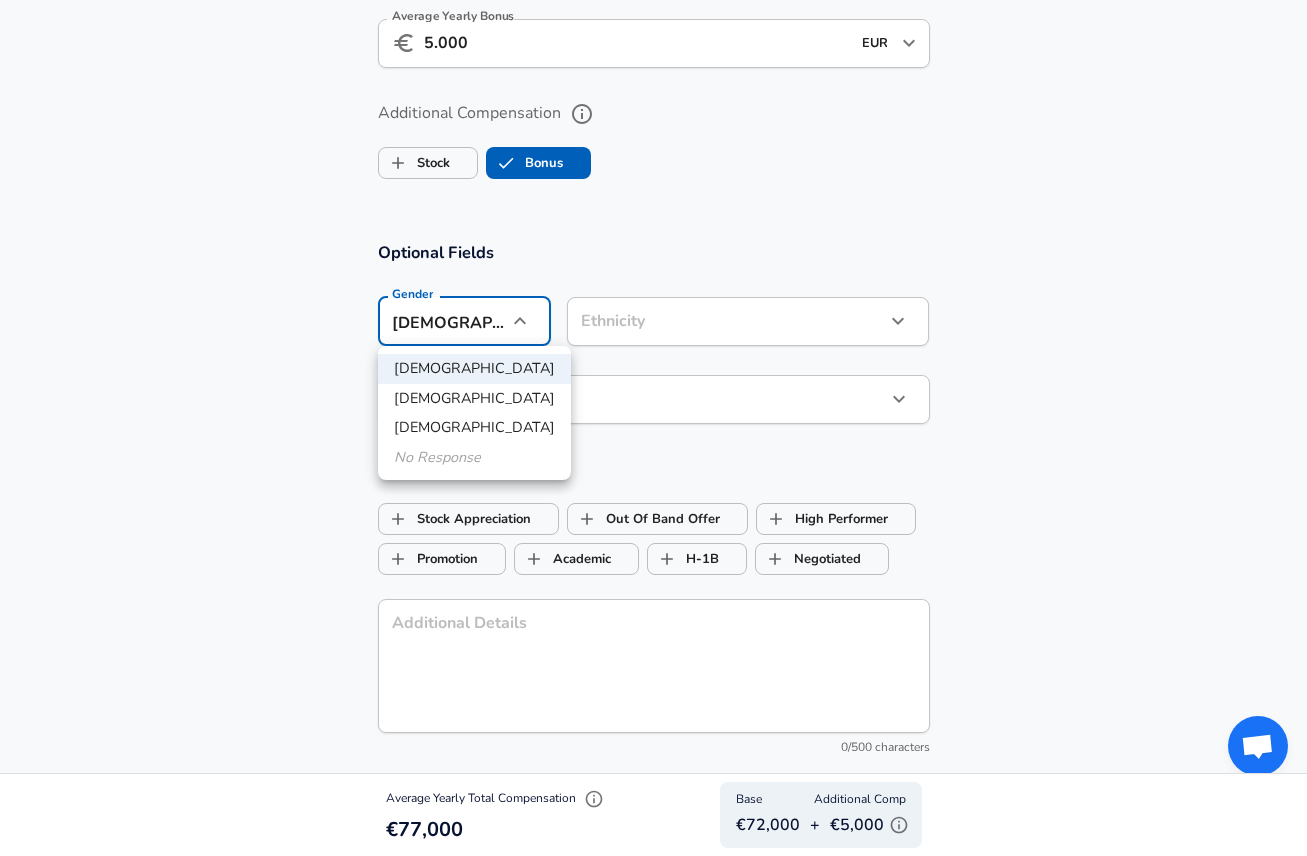 click on "No Response" at bounding box center (474, 458) 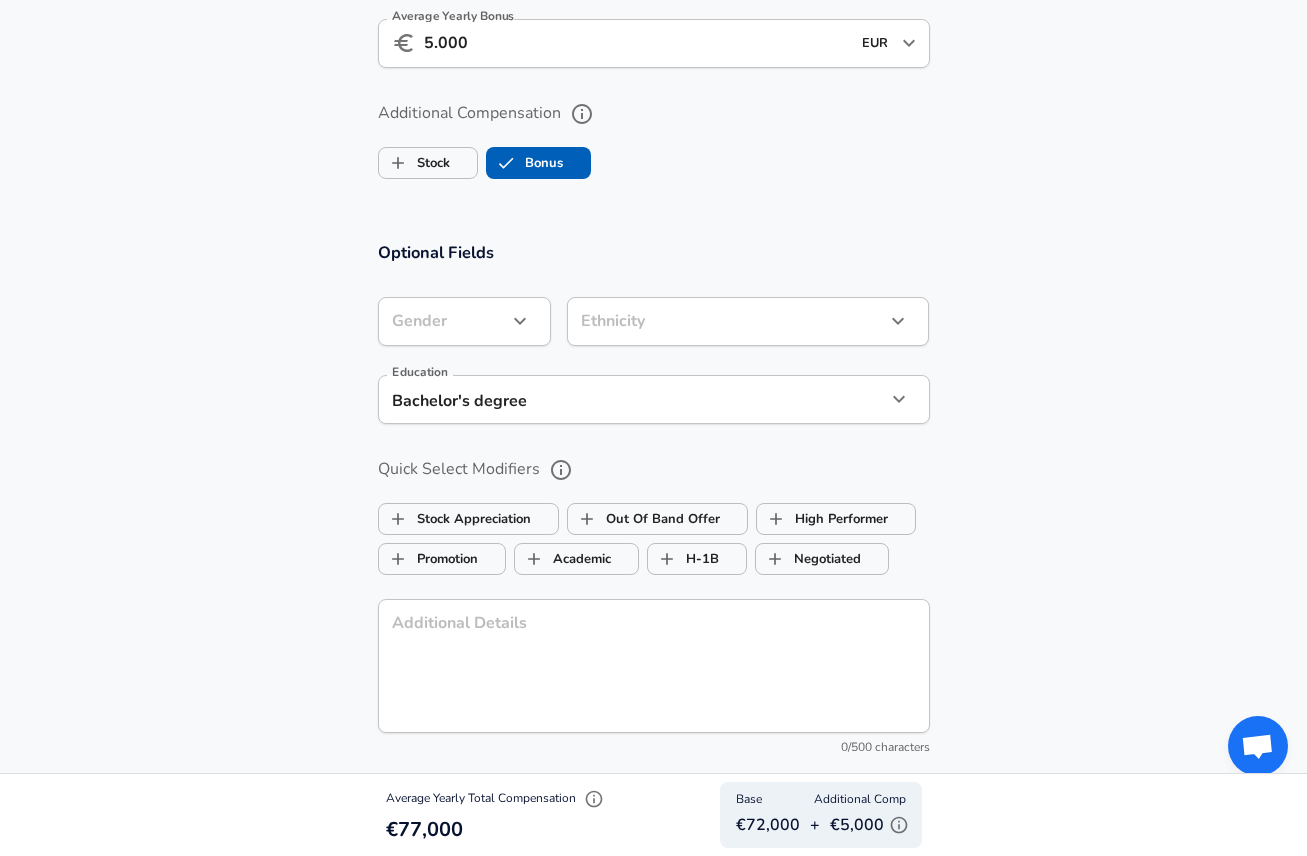click on "Optional Fields Gender ​ Gender Ethnicity ​ Ethnicity Education Bachelor's degree Bachelors degree Education Quick Select Modifiers   Stock Appreciation Out Of Band Offer High Performer Promotion Academic H-1B Negotiated Additional Details x Additional Details 0 /500 characters Email Address Email Address   Providing an email allows for editing or removal of your submission. We may also reach out if we have any questions. Your email will not be published." at bounding box center [653, 567] 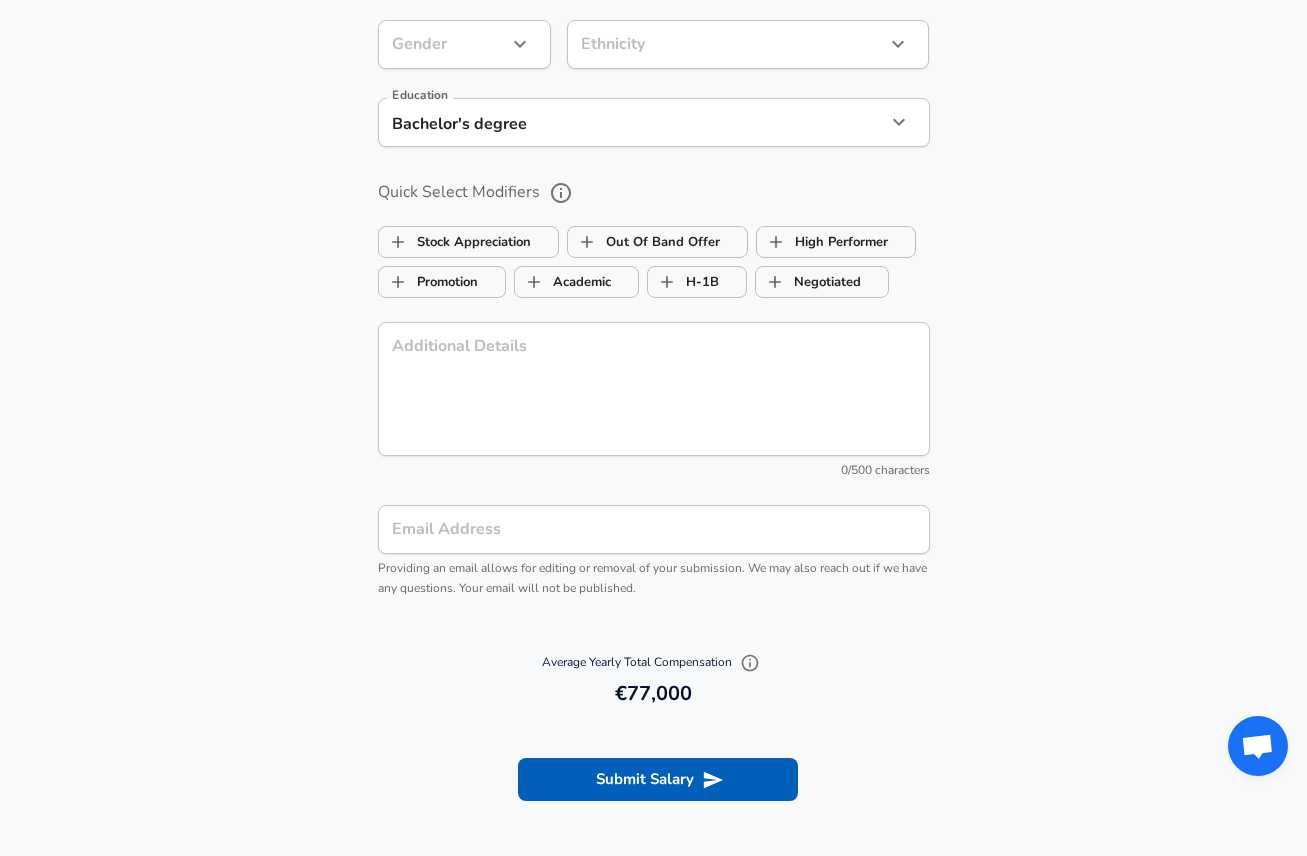 scroll, scrollTop: 1888, scrollLeft: 0, axis: vertical 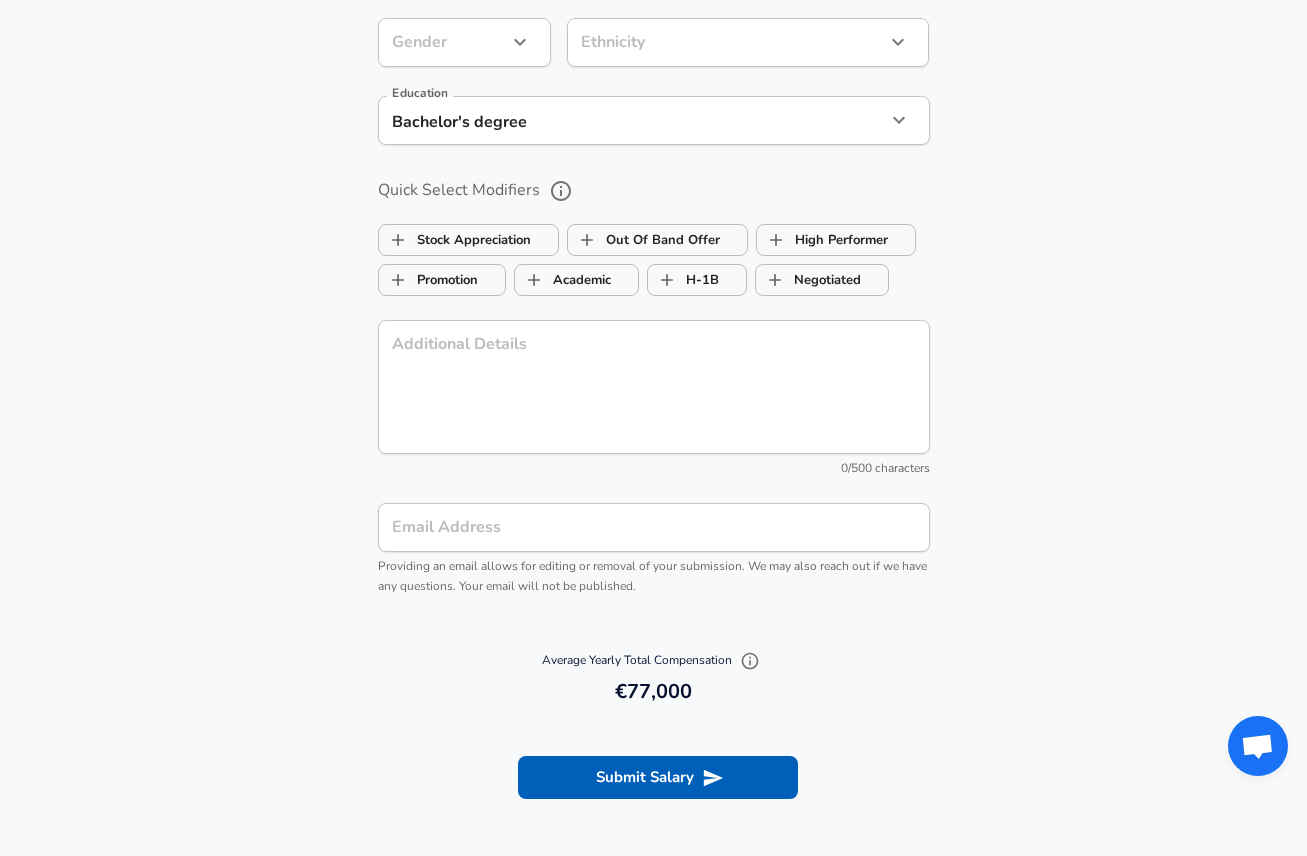click on "Additional Details" at bounding box center [654, 386] 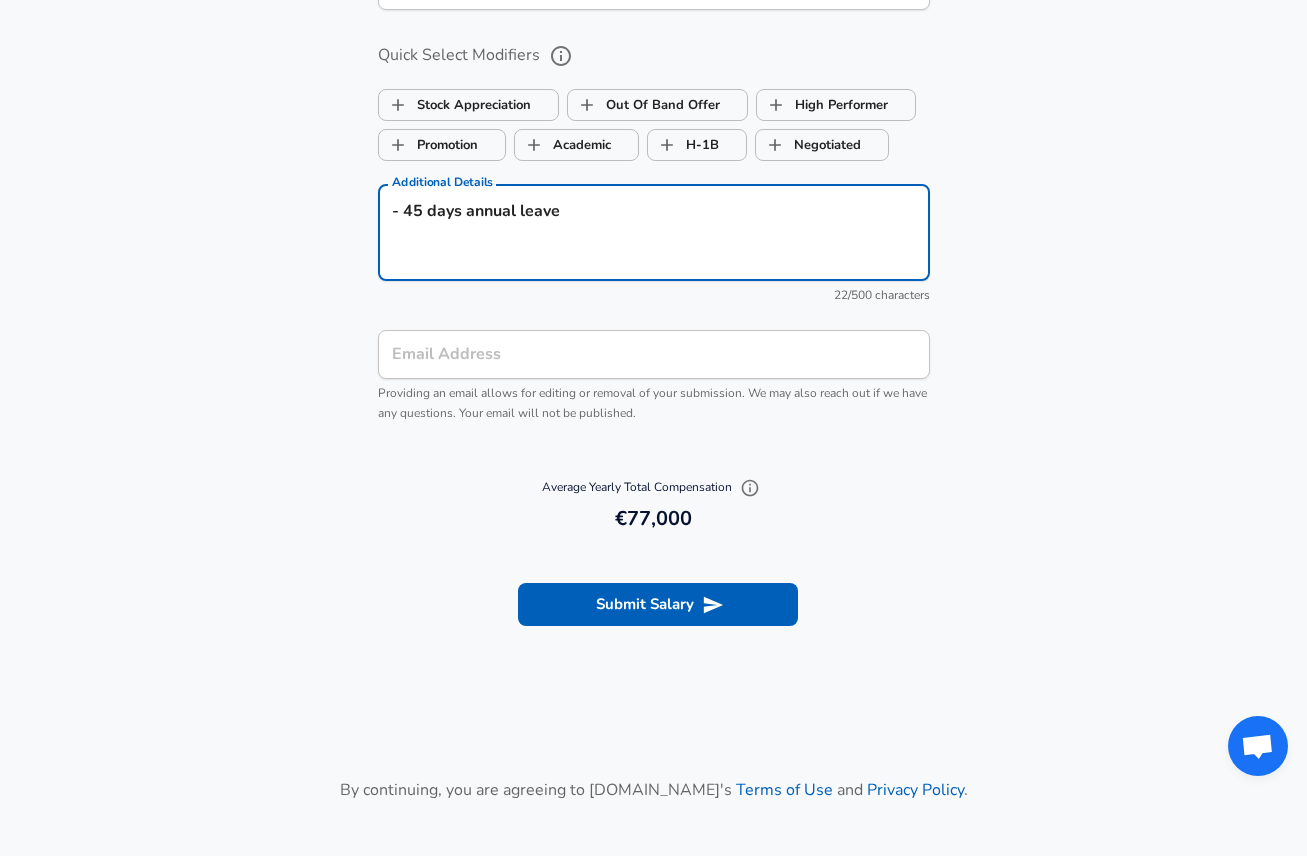 scroll, scrollTop: 2038, scrollLeft: 0, axis: vertical 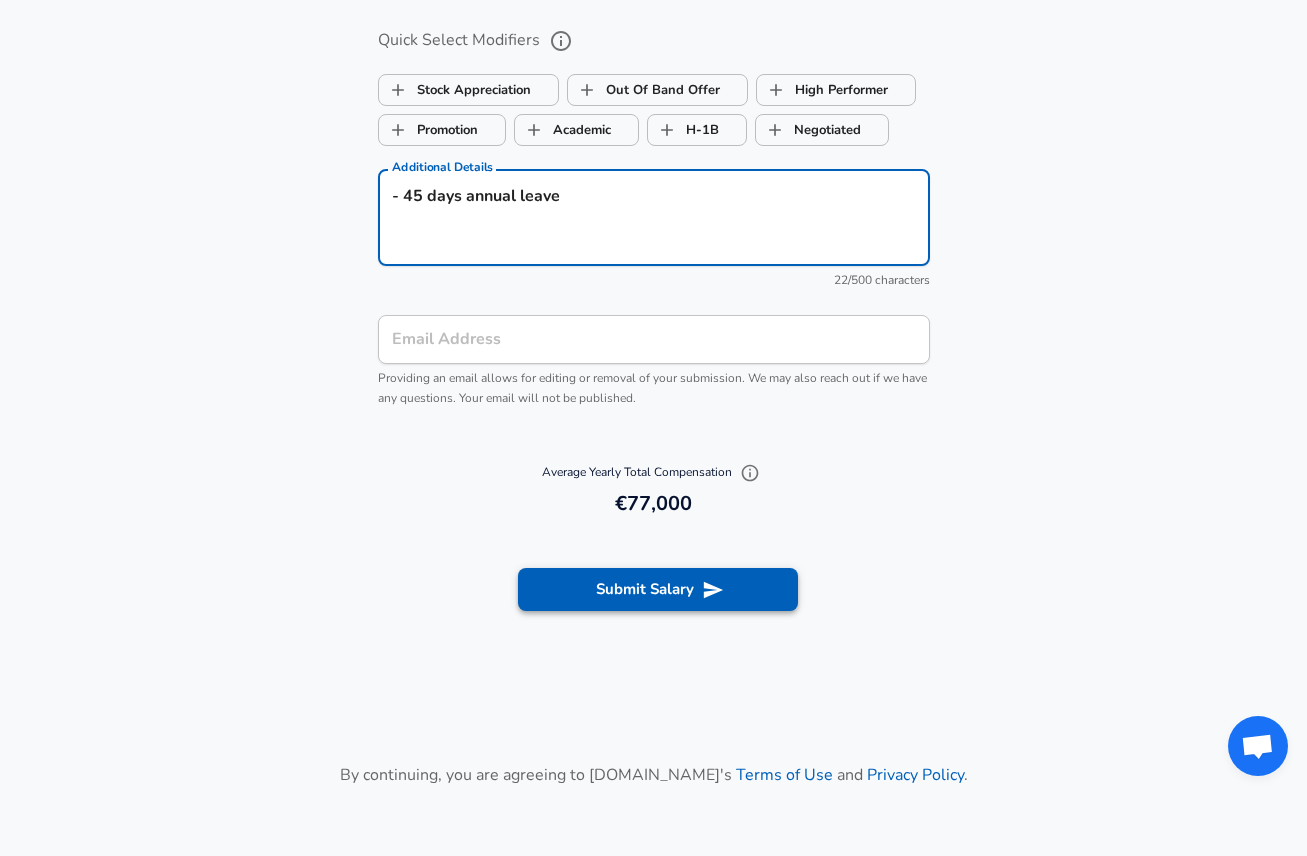 type on "- 45 days annual leave" 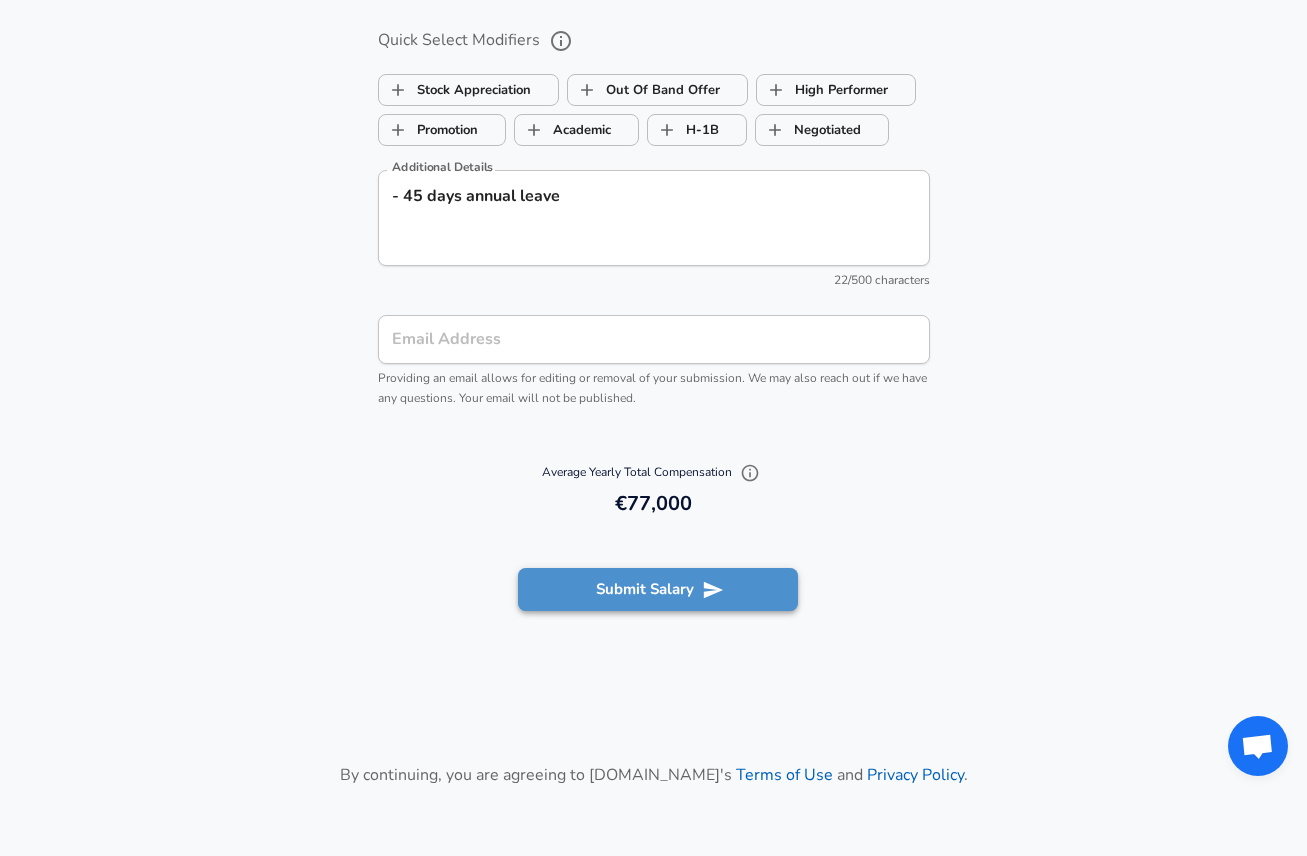 click on "Submit Salary" at bounding box center (658, 589) 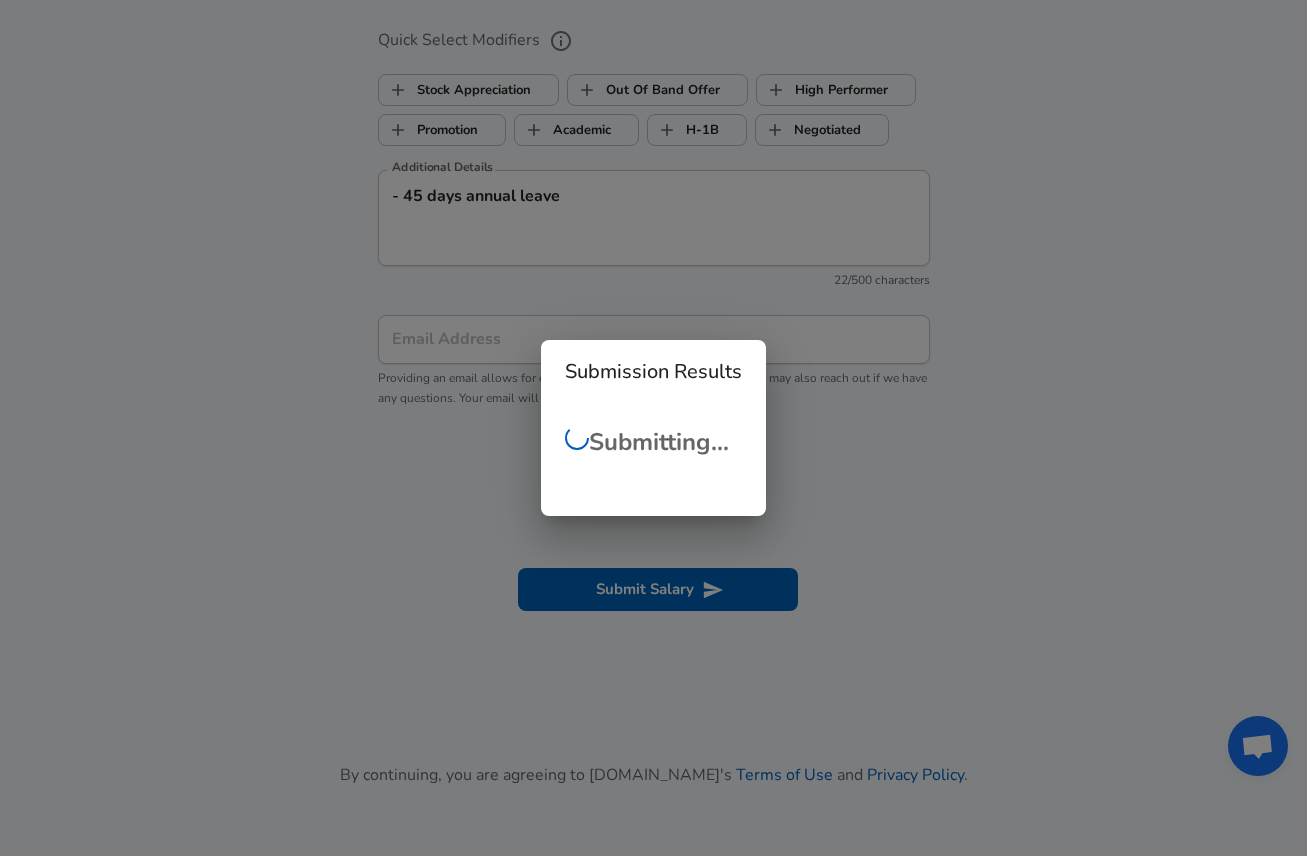 scroll, scrollTop: 470, scrollLeft: 0, axis: vertical 